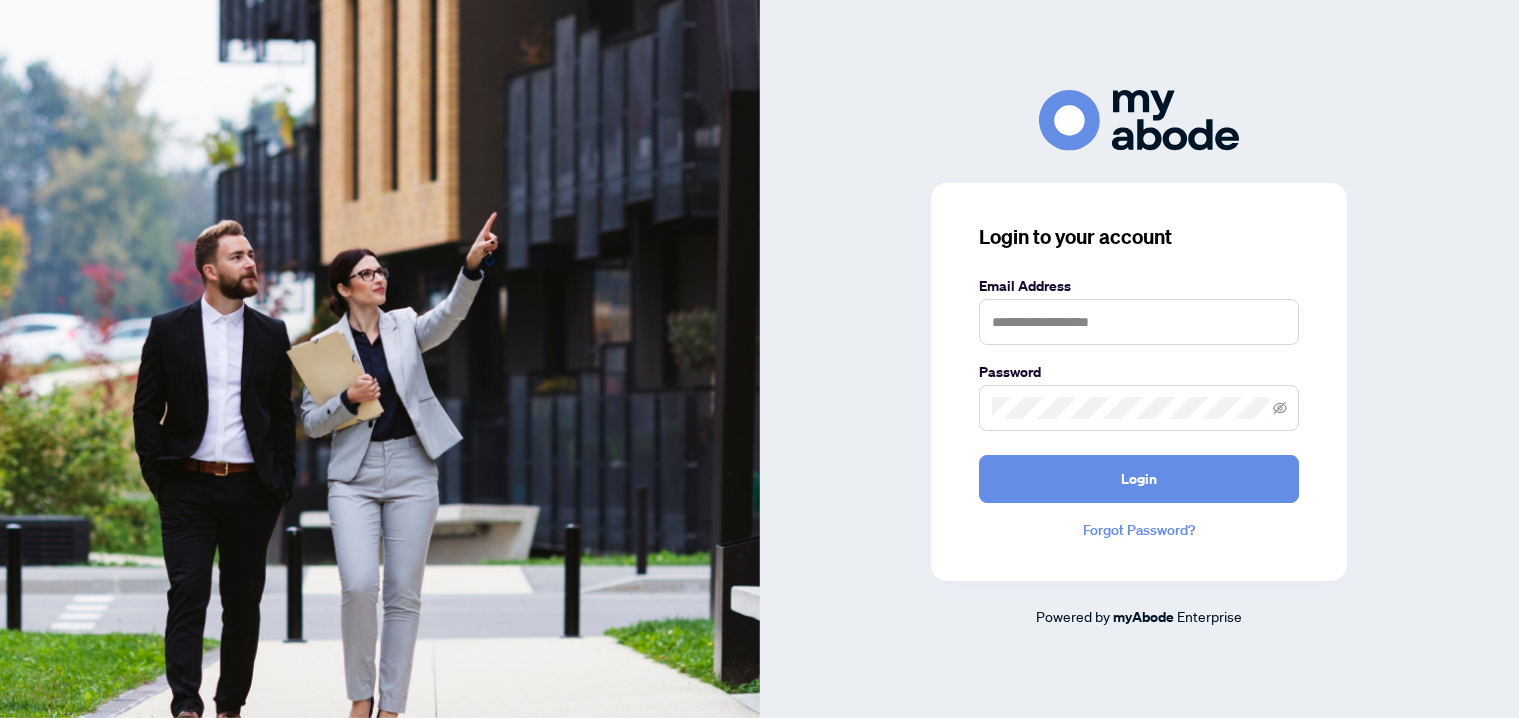 scroll, scrollTop: 0, scrollLeft: 0, axis: both 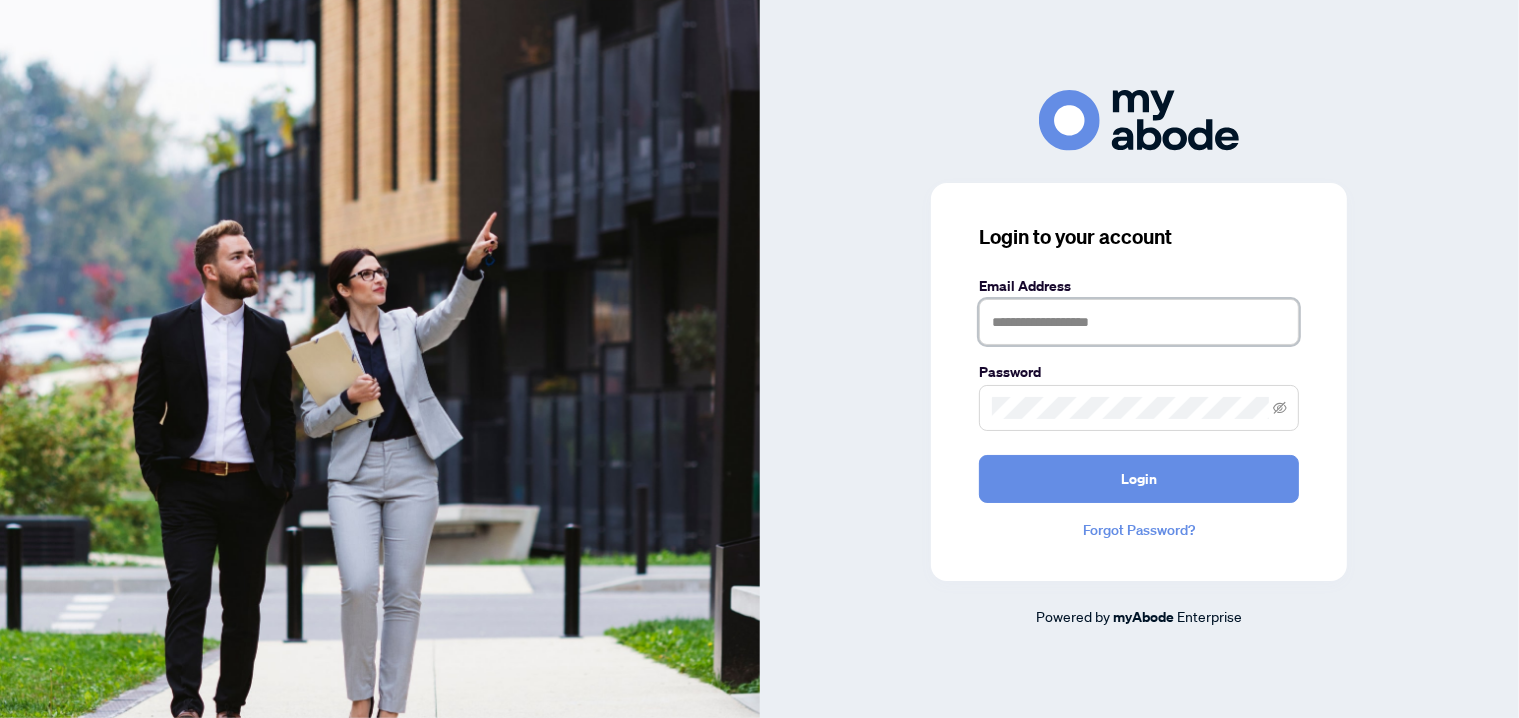 click at bounding box center [1139, 322] 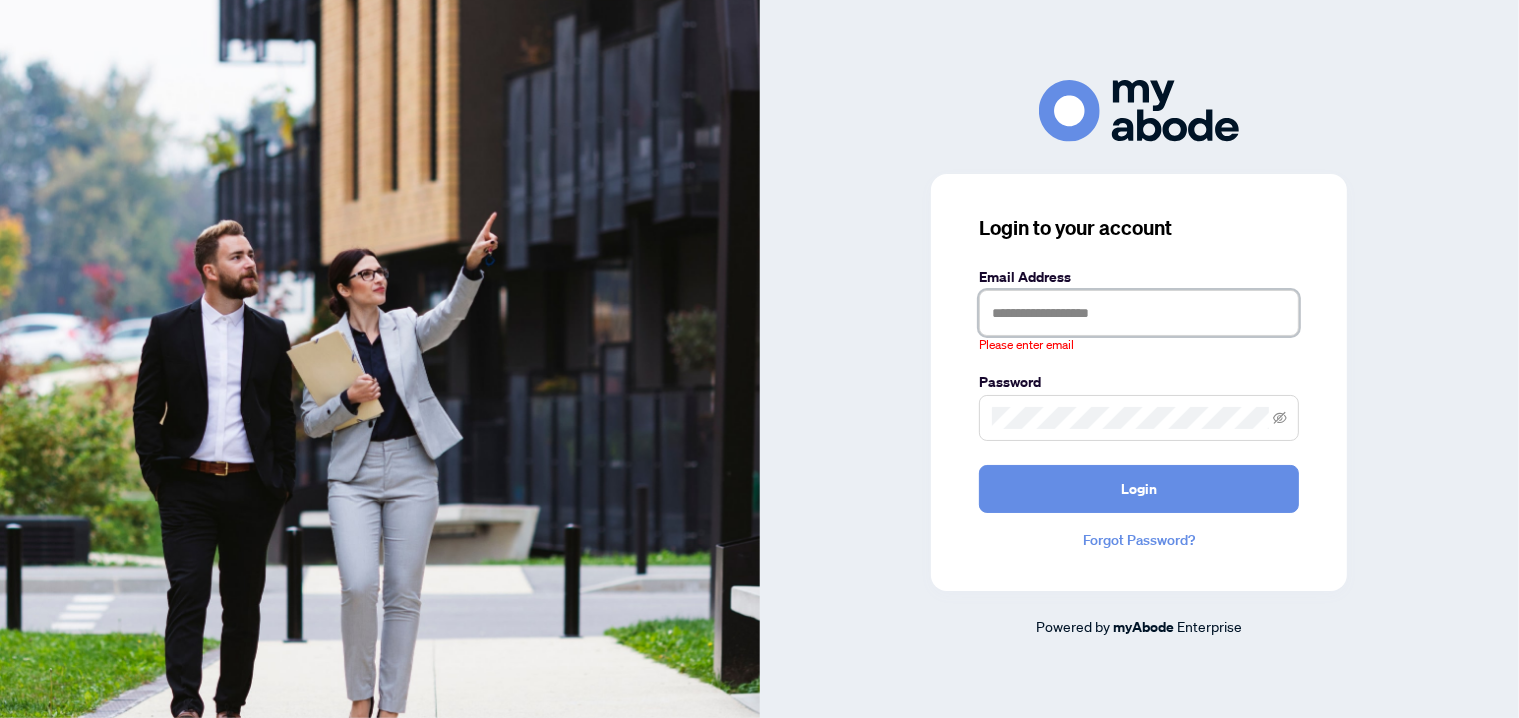 type on "**********" 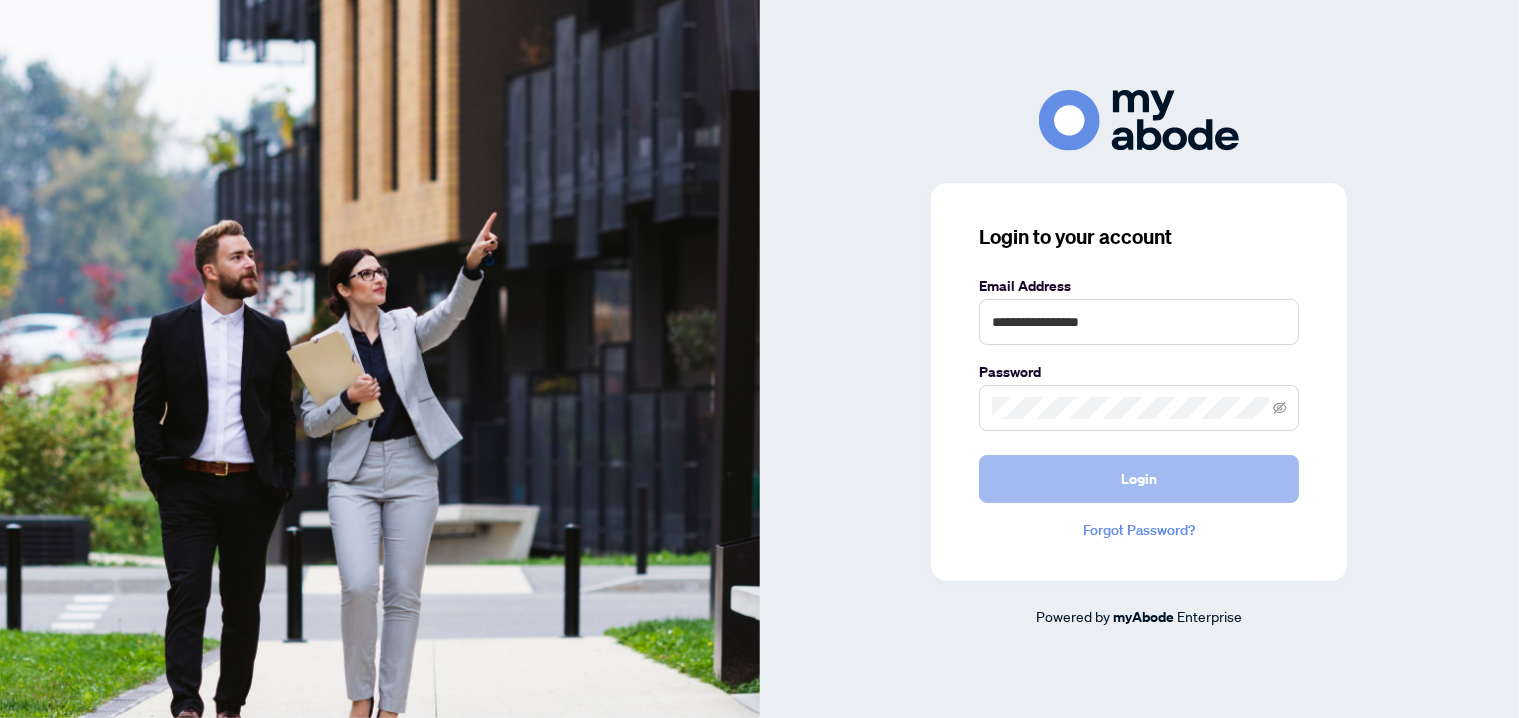 drag, startPoint x: 1043, startPoint y: 462, endPoint x: 1005, endPoint y: 466, distance: 38.209946 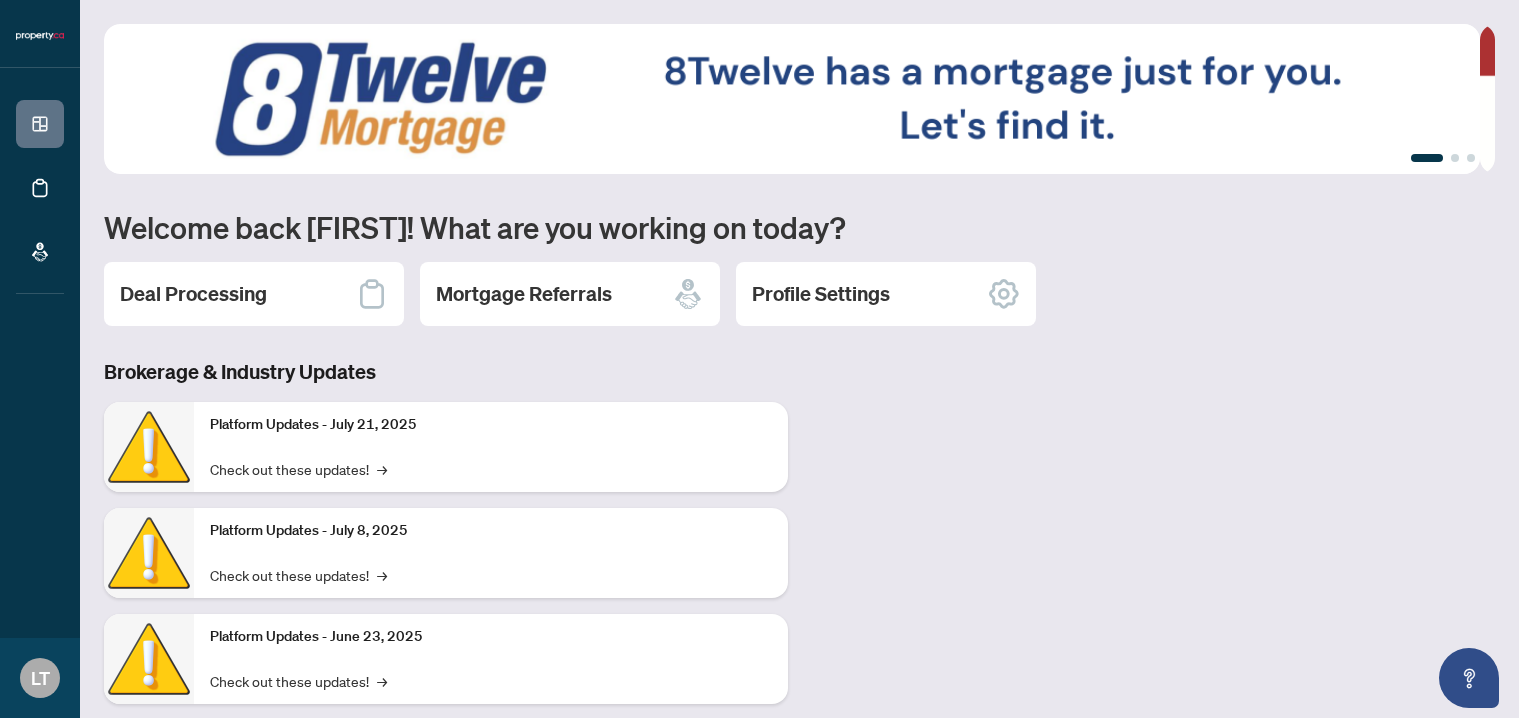 scroll, scrollTop: 0, scrollLeft: 0, axis: both 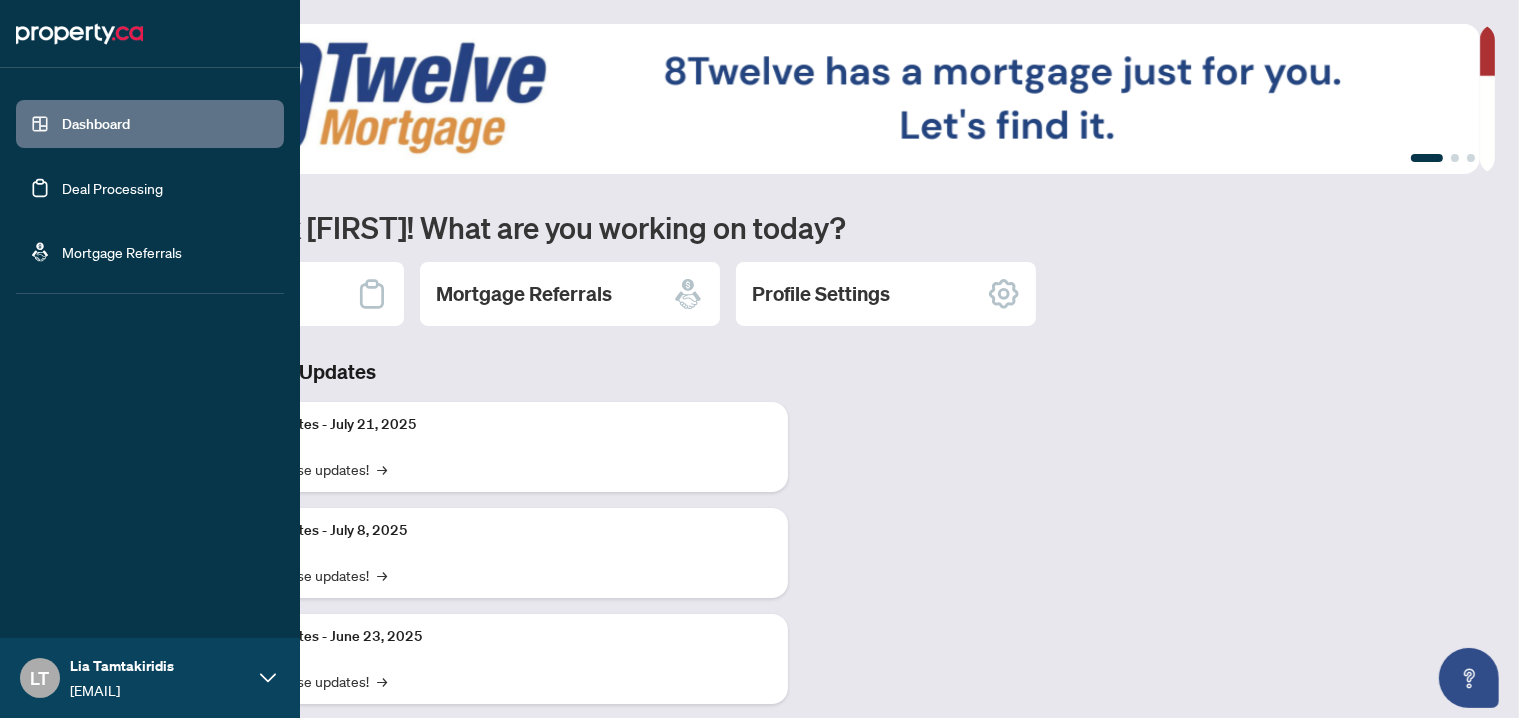 click on "Deal Processing" at bounding box center (112, 188) 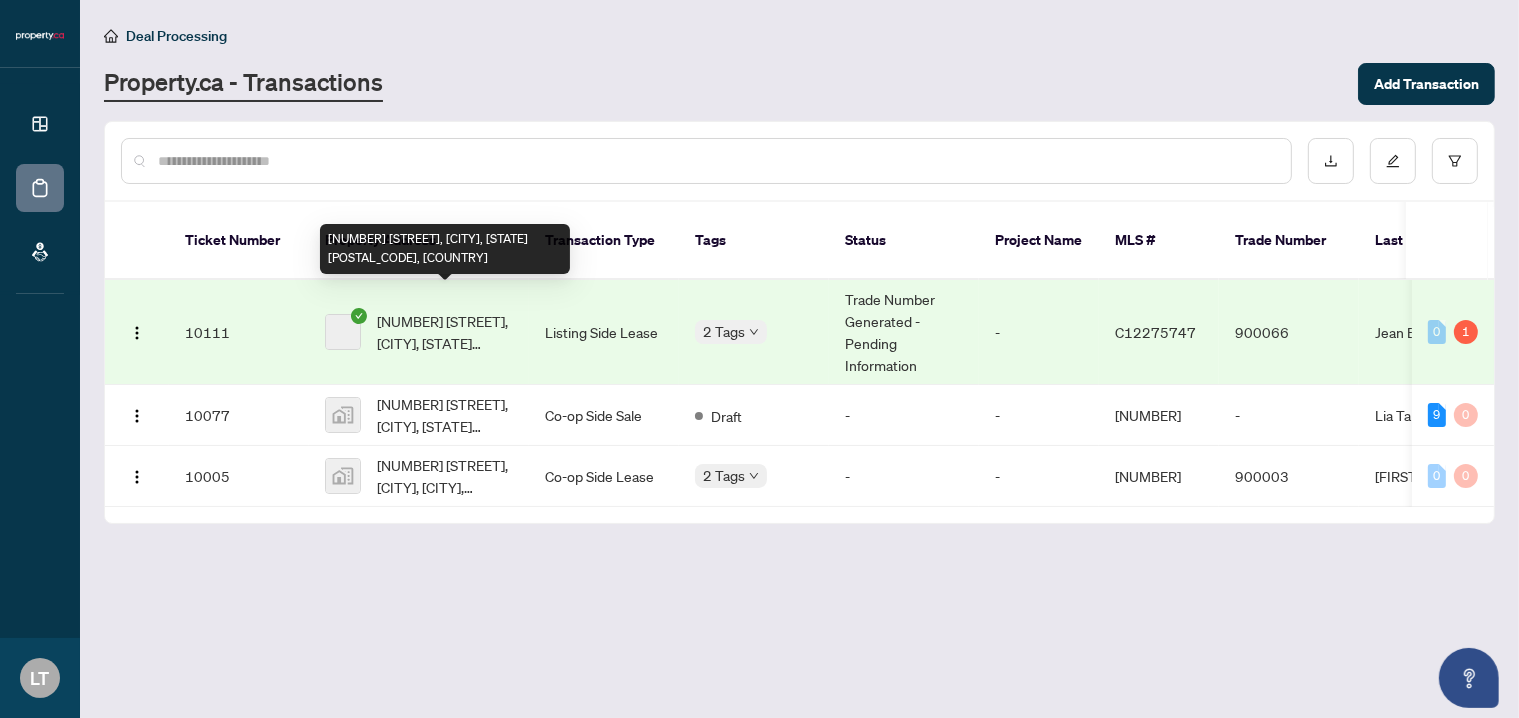 click on "515-60 Byng Ave, Toronto, Ontario M2N 7K3, Canada" at bounding box center (445, 332) 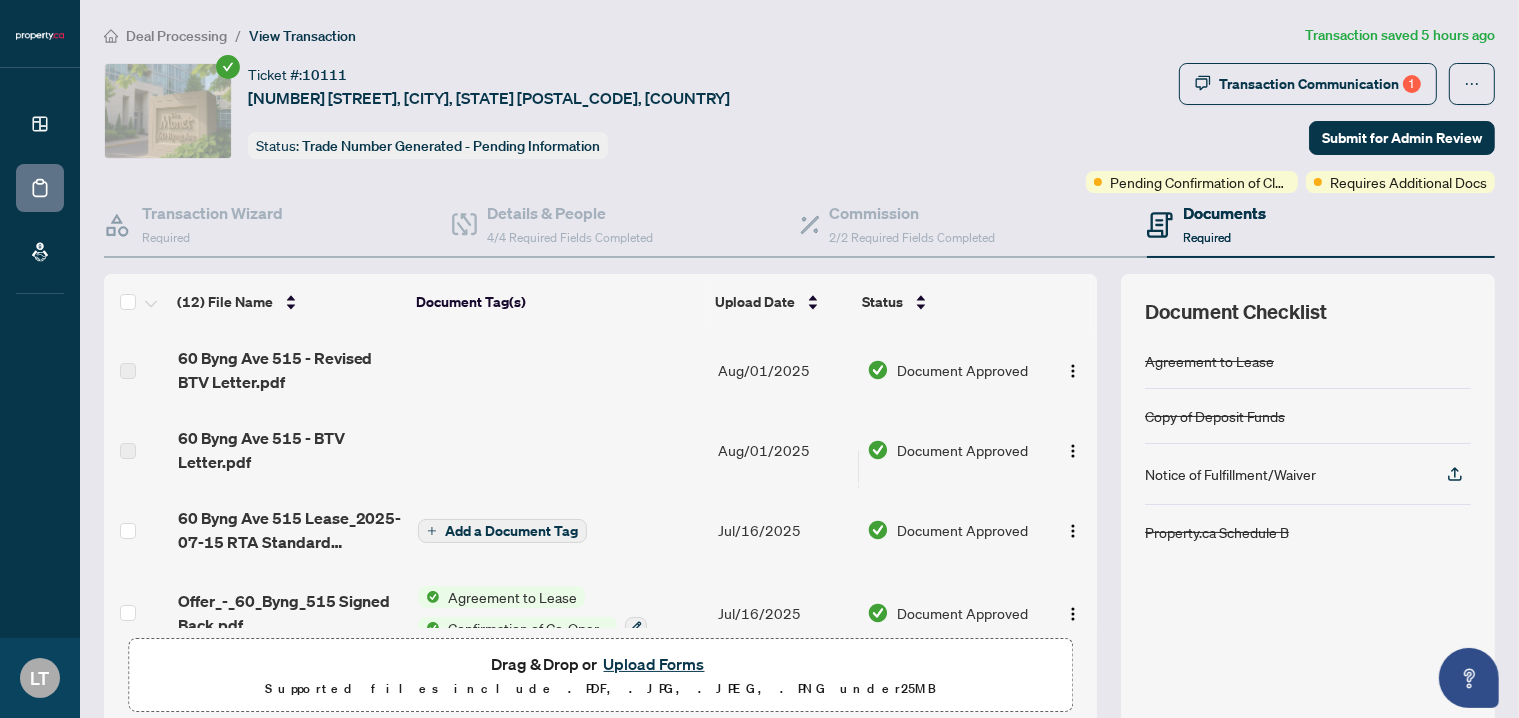 scroll, scrollTop: 12, scrollLeft: 0, axis: vertical 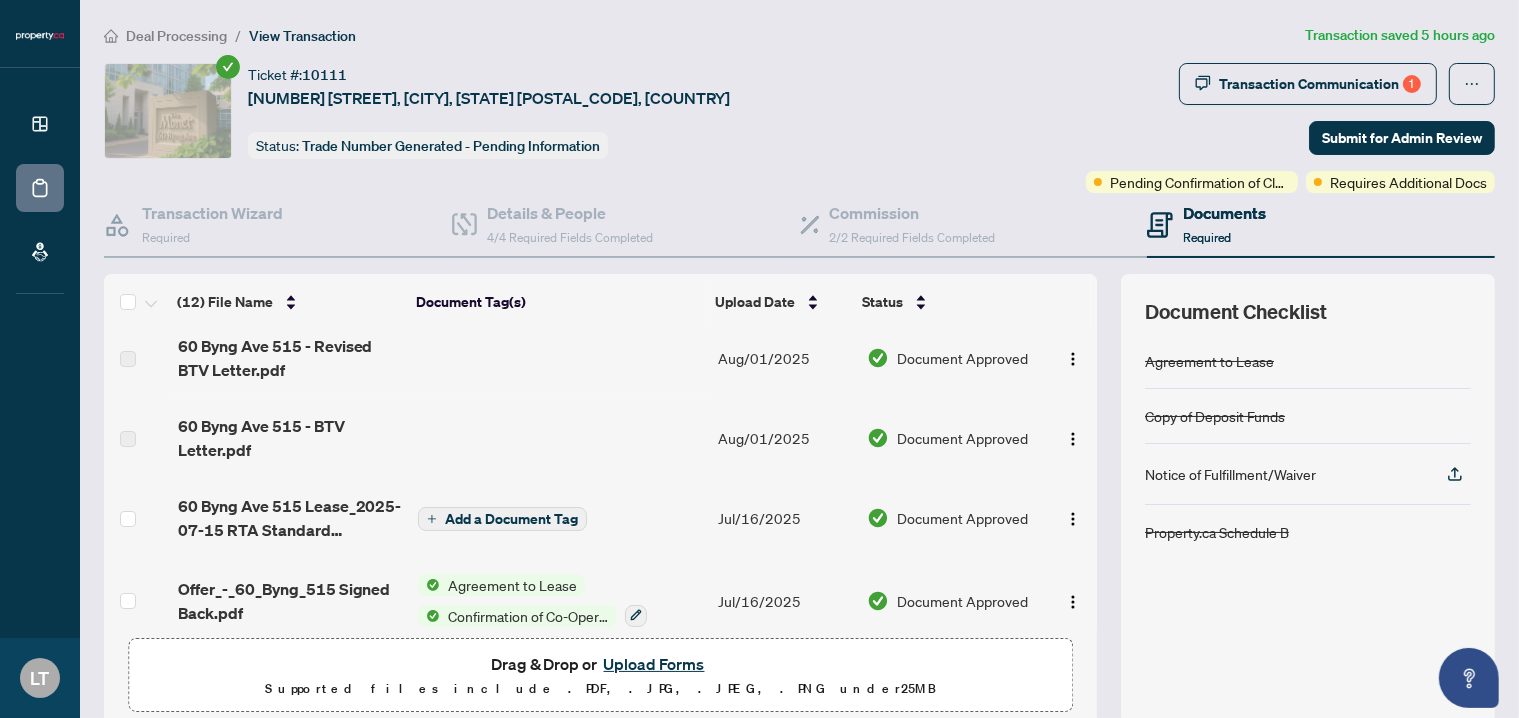 click on "Upload Forms" at bounding box center [654, 664] 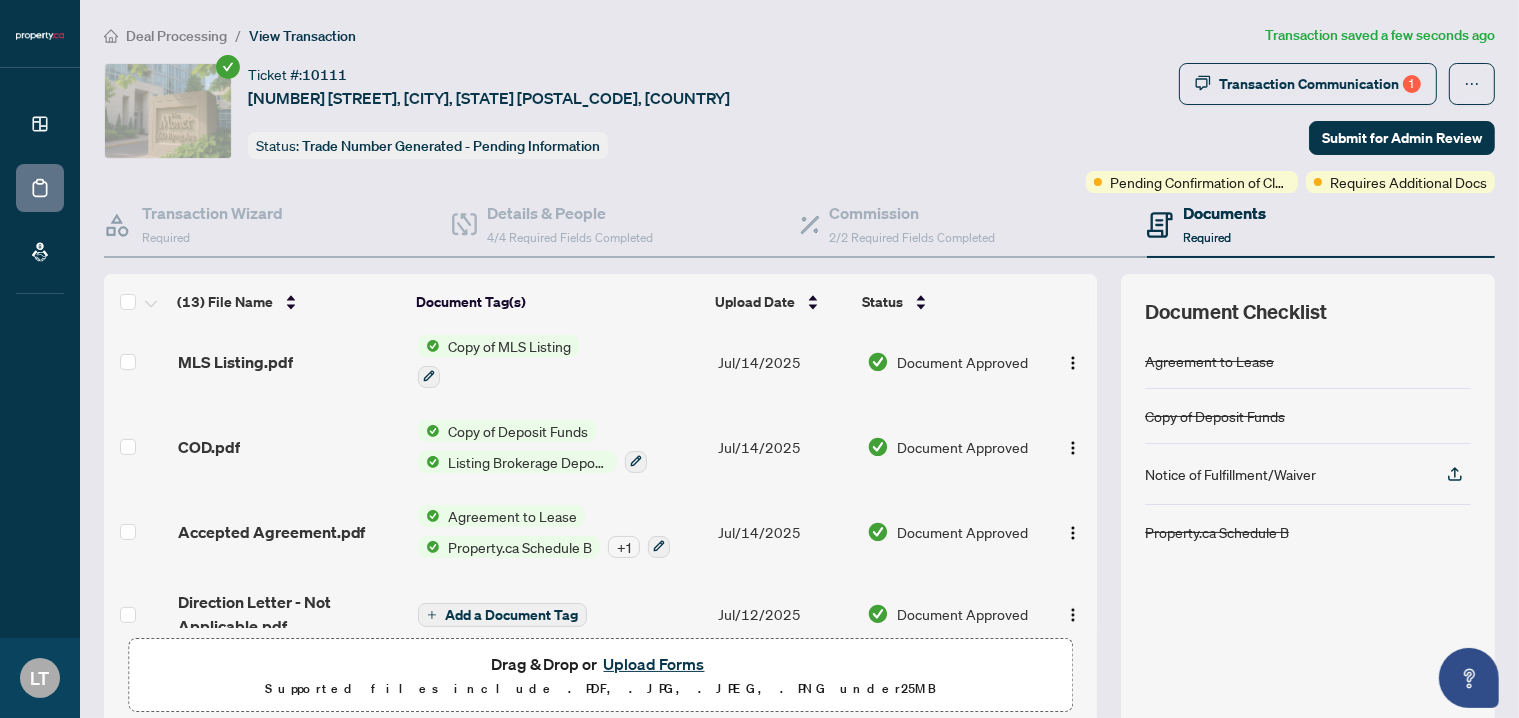 scroll, scrollTop: 724, scrollLeft: 0, axis: vertical 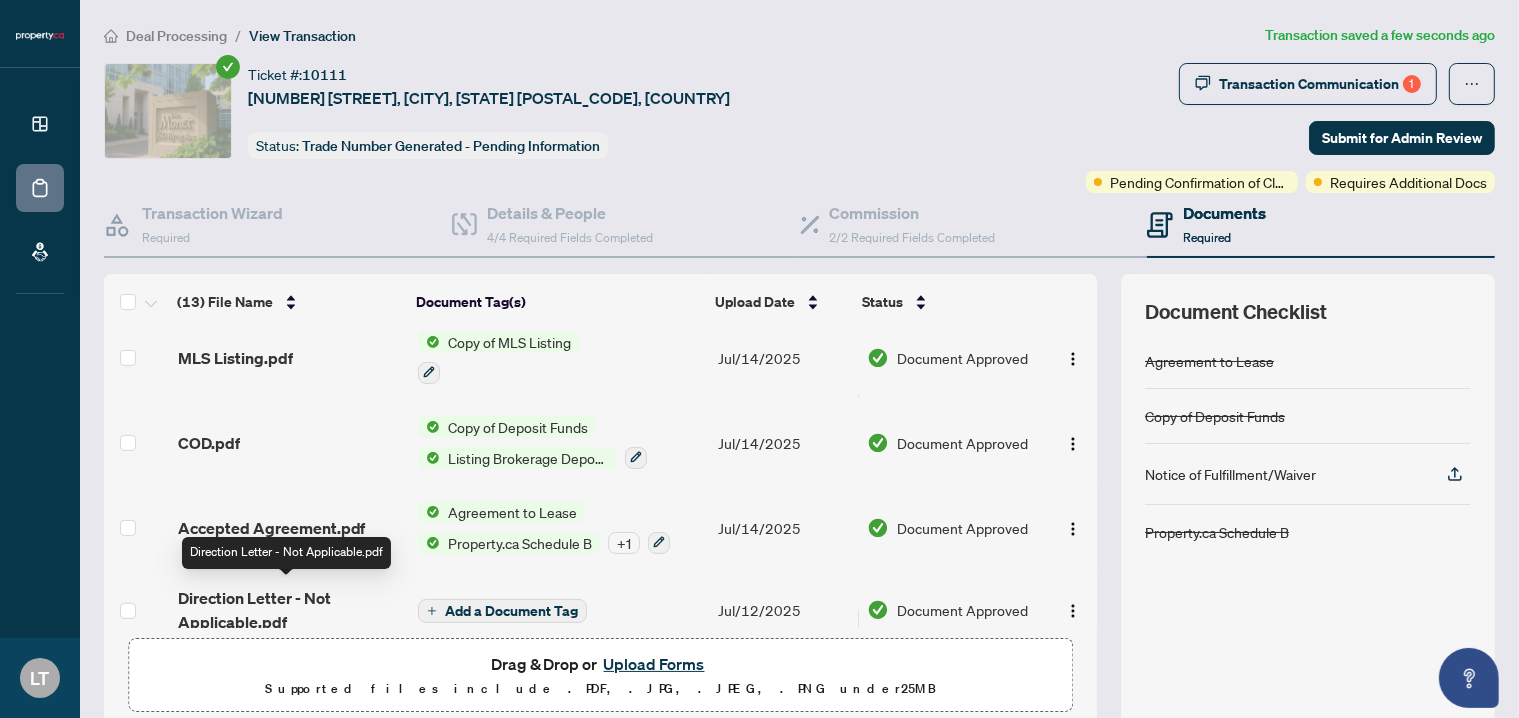 click on "Direction Letter - Not Applicable.pdf" at bounding box center (290, 610) 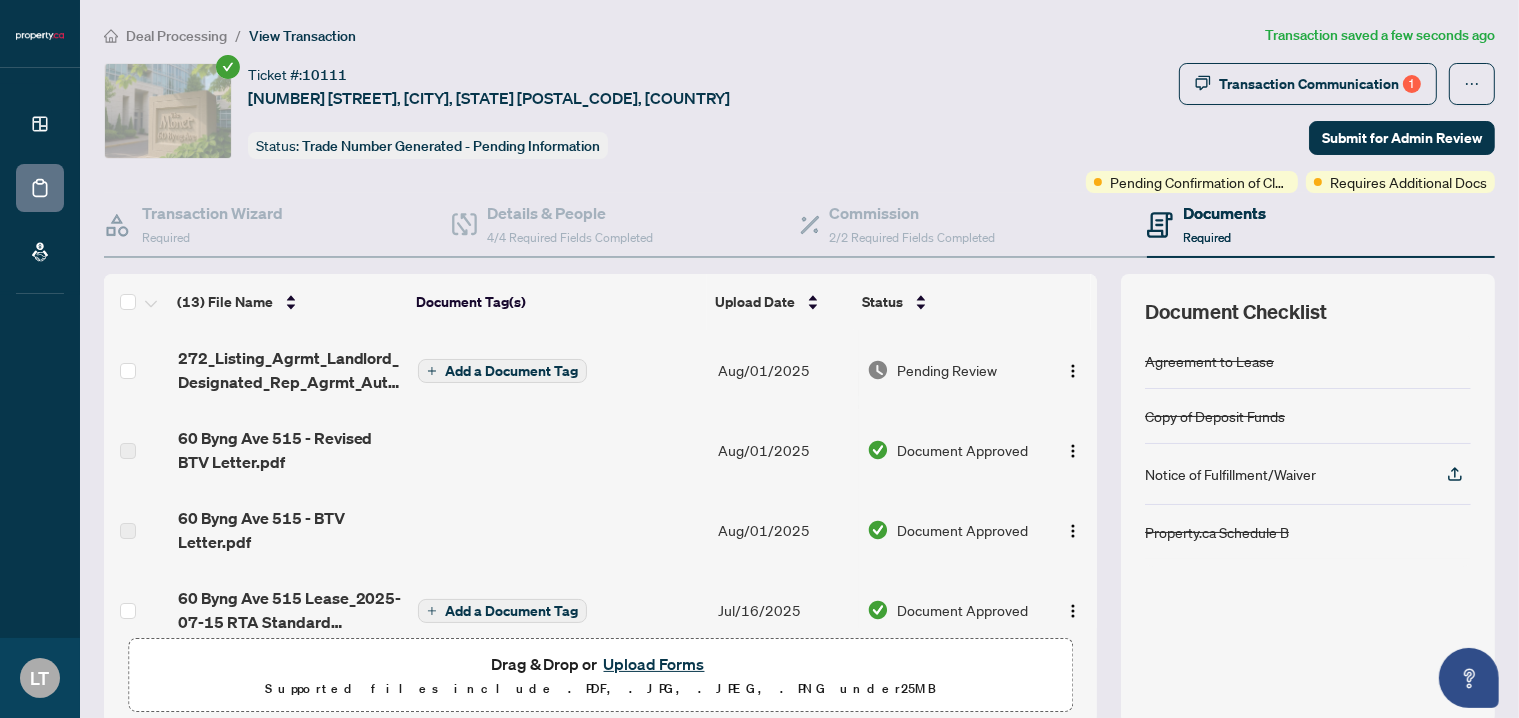 click on "(13) File Name Document Tag(s) Upload Date Status             272_Listing_Agrmt_Landlord_Designated_Rep_Agrmt_Auth_to_Offer_for_Lease_-_PropTx-OREA.pdf Add a Document Tag Aug/01/2025 Pending Review 60 Byng Ave 515 - Revised BTV Letter.pdf Aug/01/2025 Document Approved 60 Byng Ave 515 - BTV Letter.pdf Aug/01/2025 Document Approved 60 Byng Ave 515 Lease_2025-07-15 RTA Standard Lease.pdf Add a Document Tag Jul/16/2025 Document Approved Offer_-_60_Byng_515 Signed Back.pdf Agreement to Lease Confirmation of Co-Operation Jul/16/2025 Document Approved 60 Byng Ave 515 - MLS Data Info Sheet.pdf MLS Data Sheet Jul/14/2025 Document Approved 60 Byng Ave 515 - Listing Agreement.pdf 272 Listing Agreement with Property.ca Company Schedule A to Listing Agreement Jul/14/2025 Document Approved 60 Byng Ave 515 - RECO.pdf RECO Information Guide Jul/14/2025 Document Approved Residential Tenancy Agreement.pdf Add a Document Tag Jul/14/2025 Document Approved MLS Listing.pdf Copy of MLS Listing Jul/14/2025 Document Approved +" at bounding box center (799, 499) 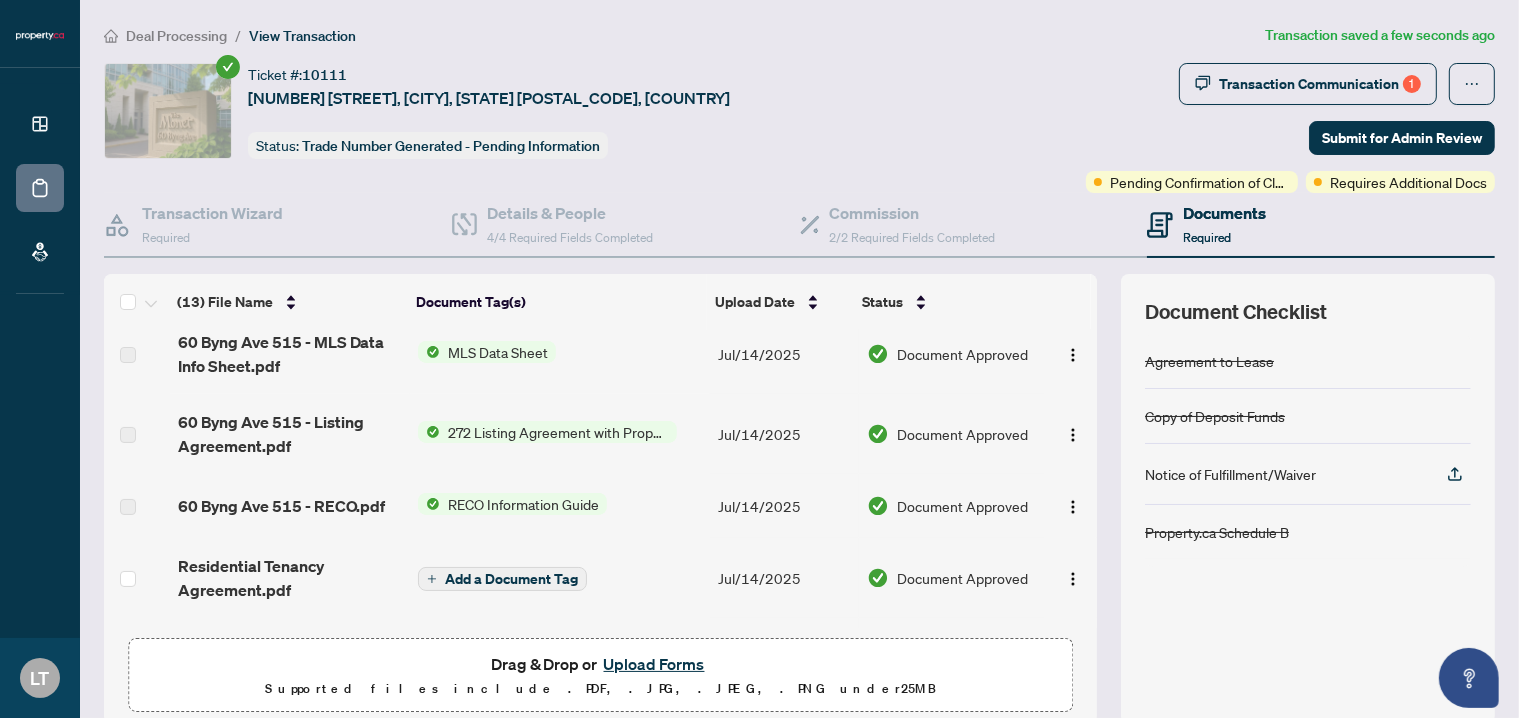 scroll, scrollTop: 749, scrollLeft: 0, axis: vertical 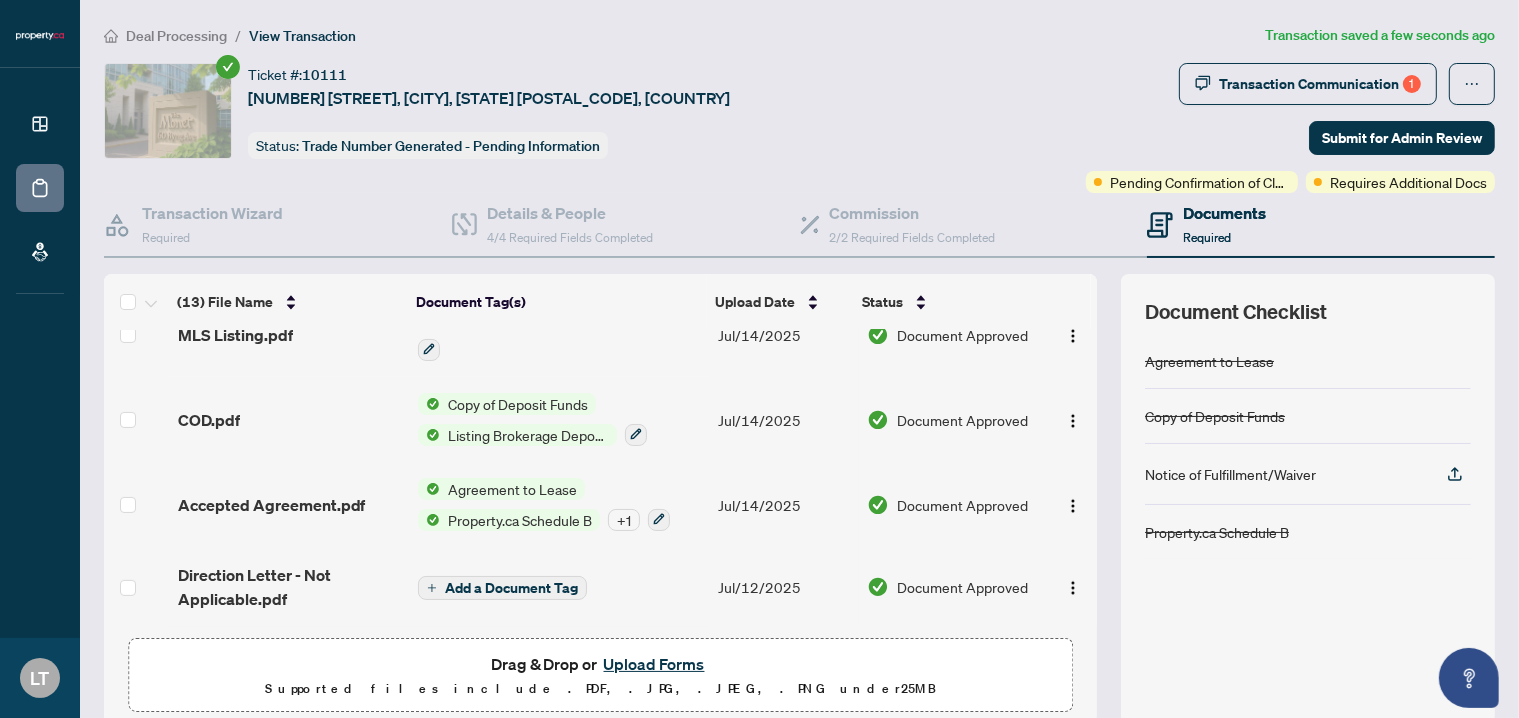 click on "Copy of Deposit Funds" at bounding box center (518, 404) 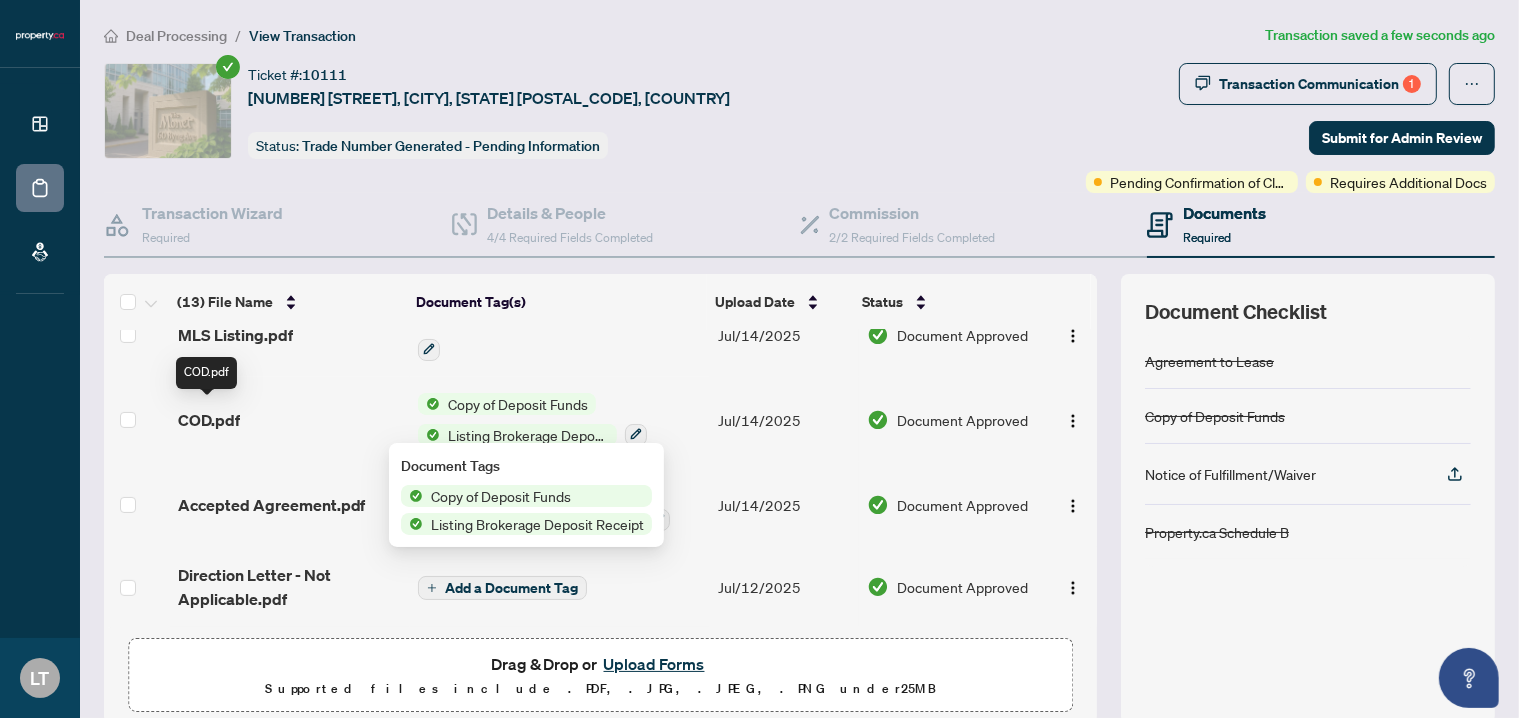 click on "COD.pdf" at bounding box center (209, 420) 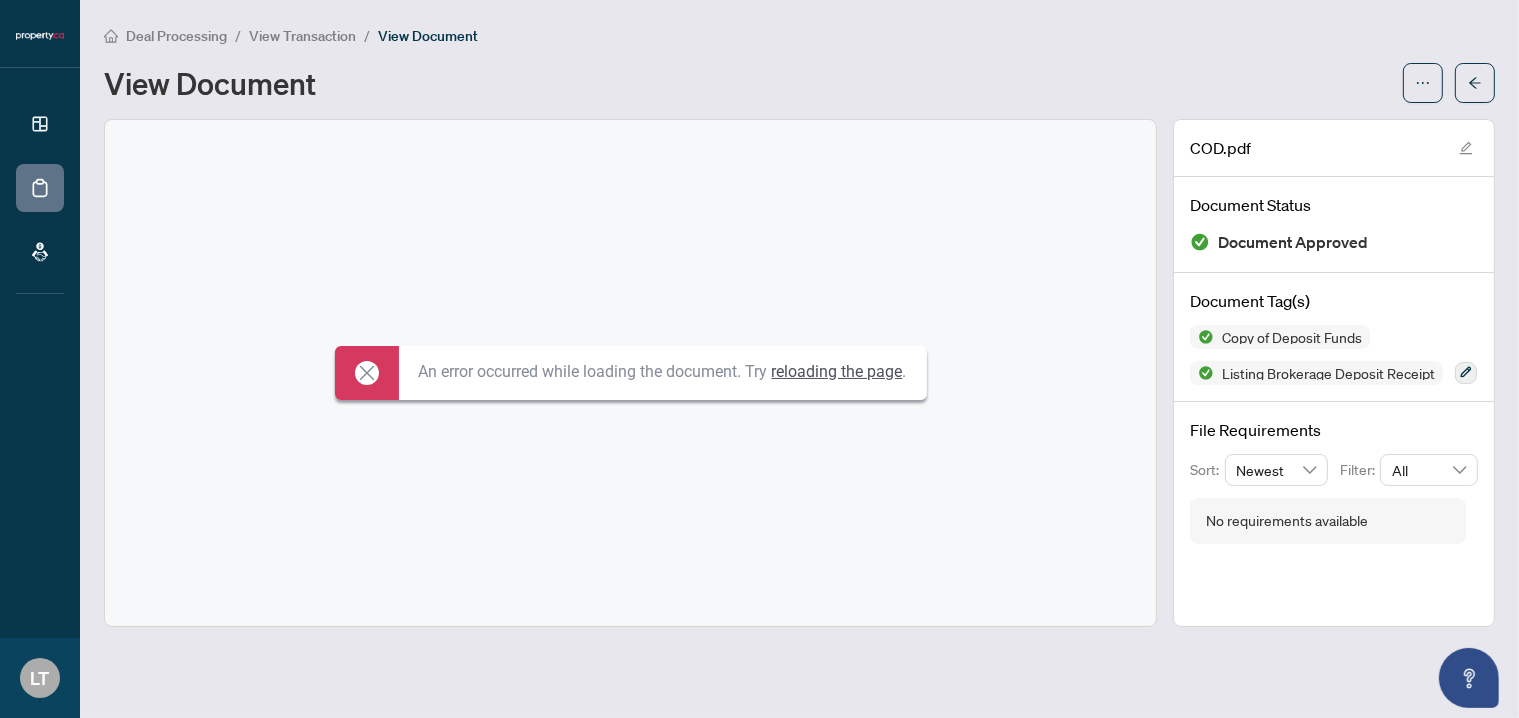 click on "reloading the page" at bounding box center (837, 371) 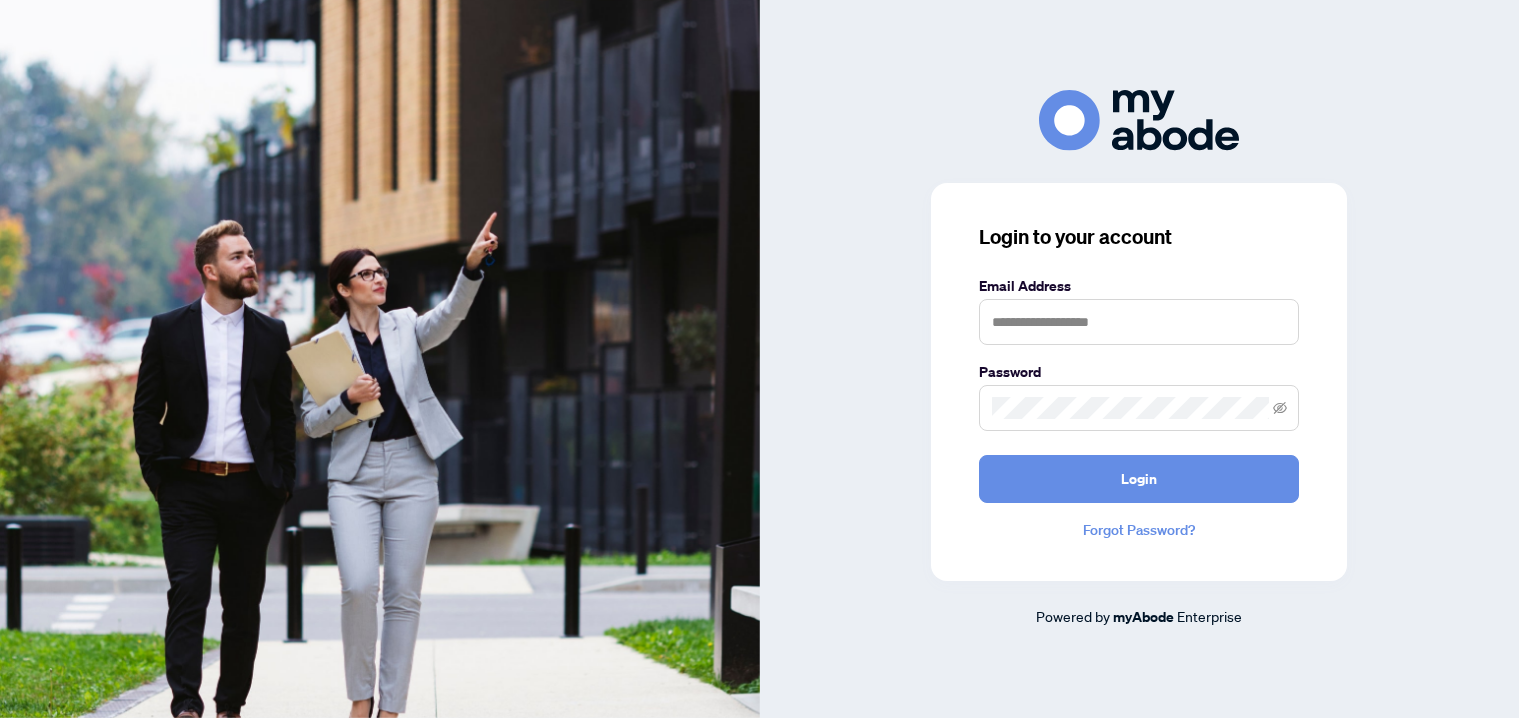 scroll, scrollTop: 0, scrollLeft: 0, axis: both 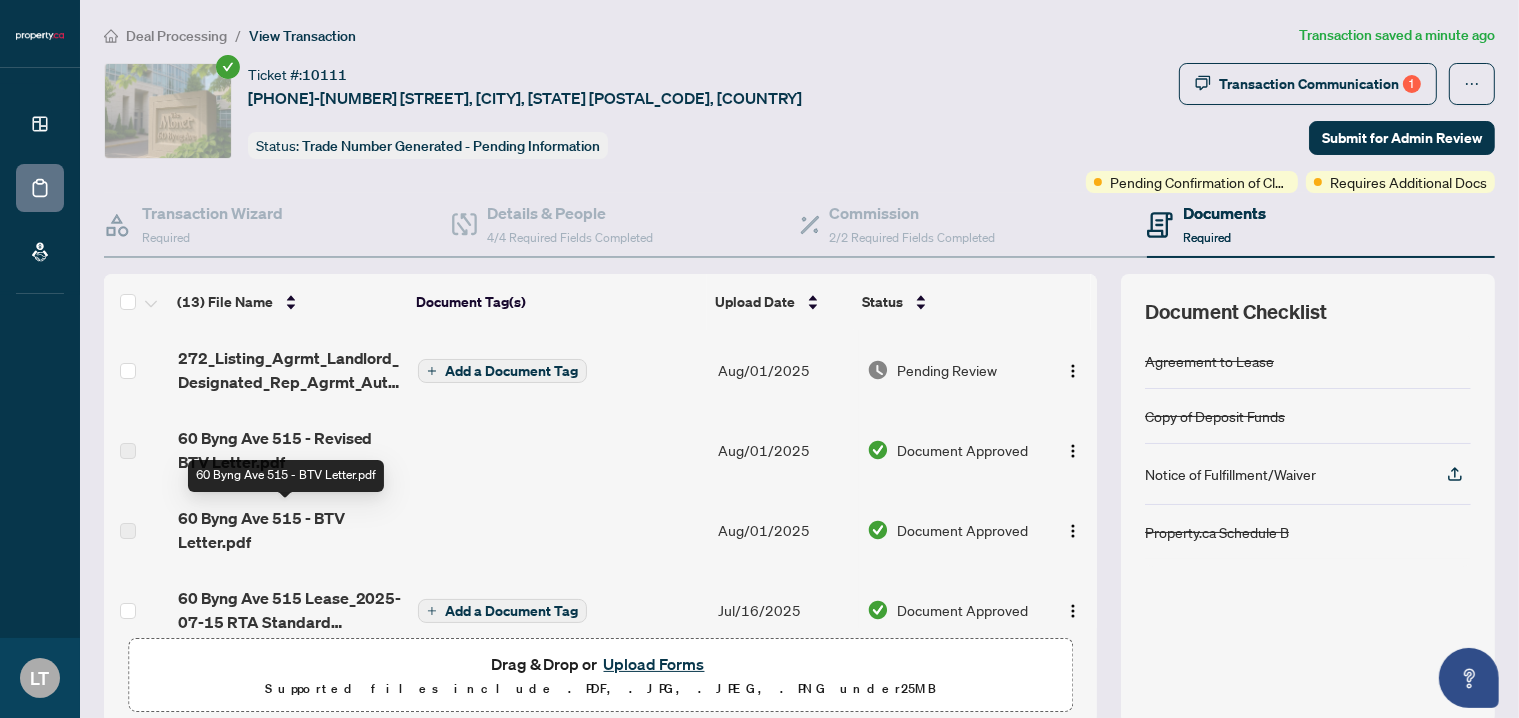 click on "60 Byng Ave 515 - BTV Letter.pdf" at bounding box center (290, 530) 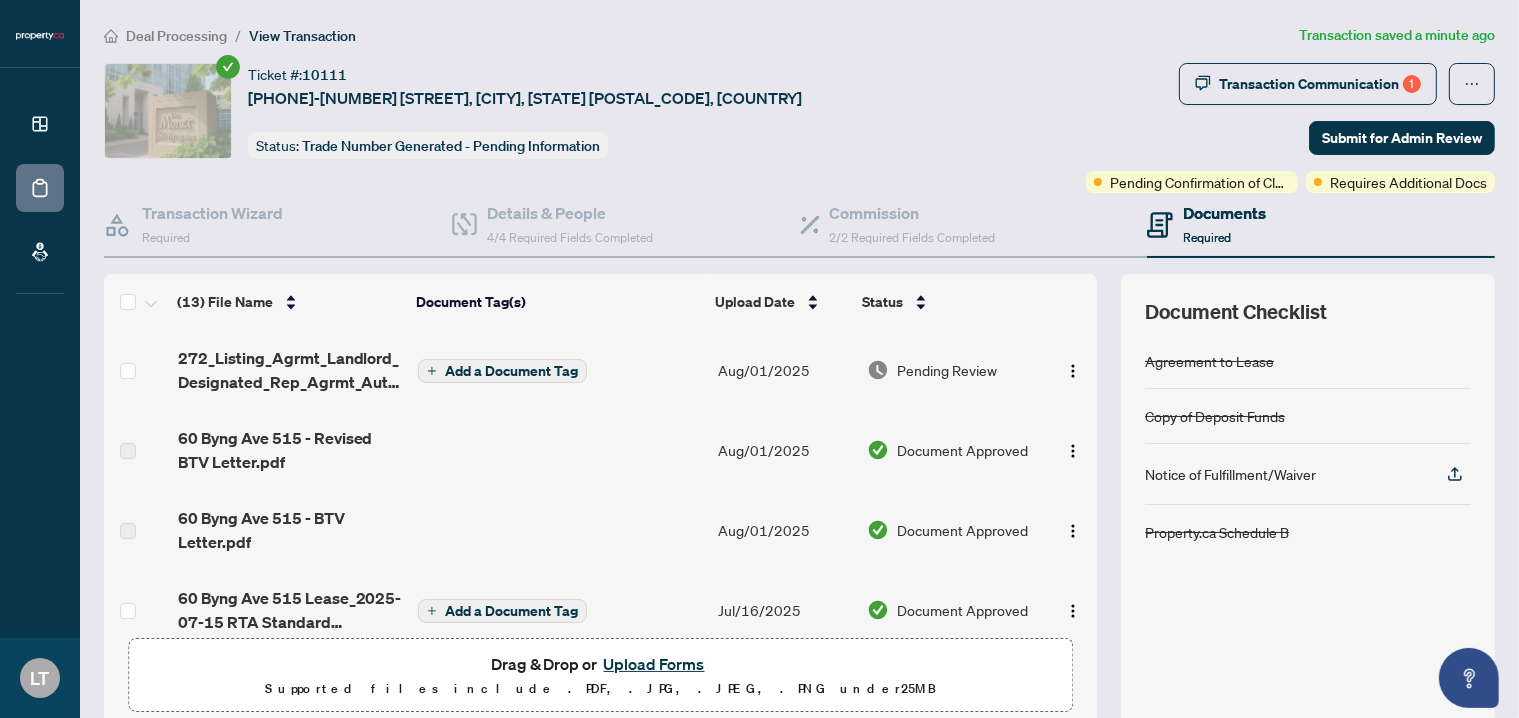 click on "60 Byng Ave 515 - BTV Letter.pdf" at bounding box center (290, 530) 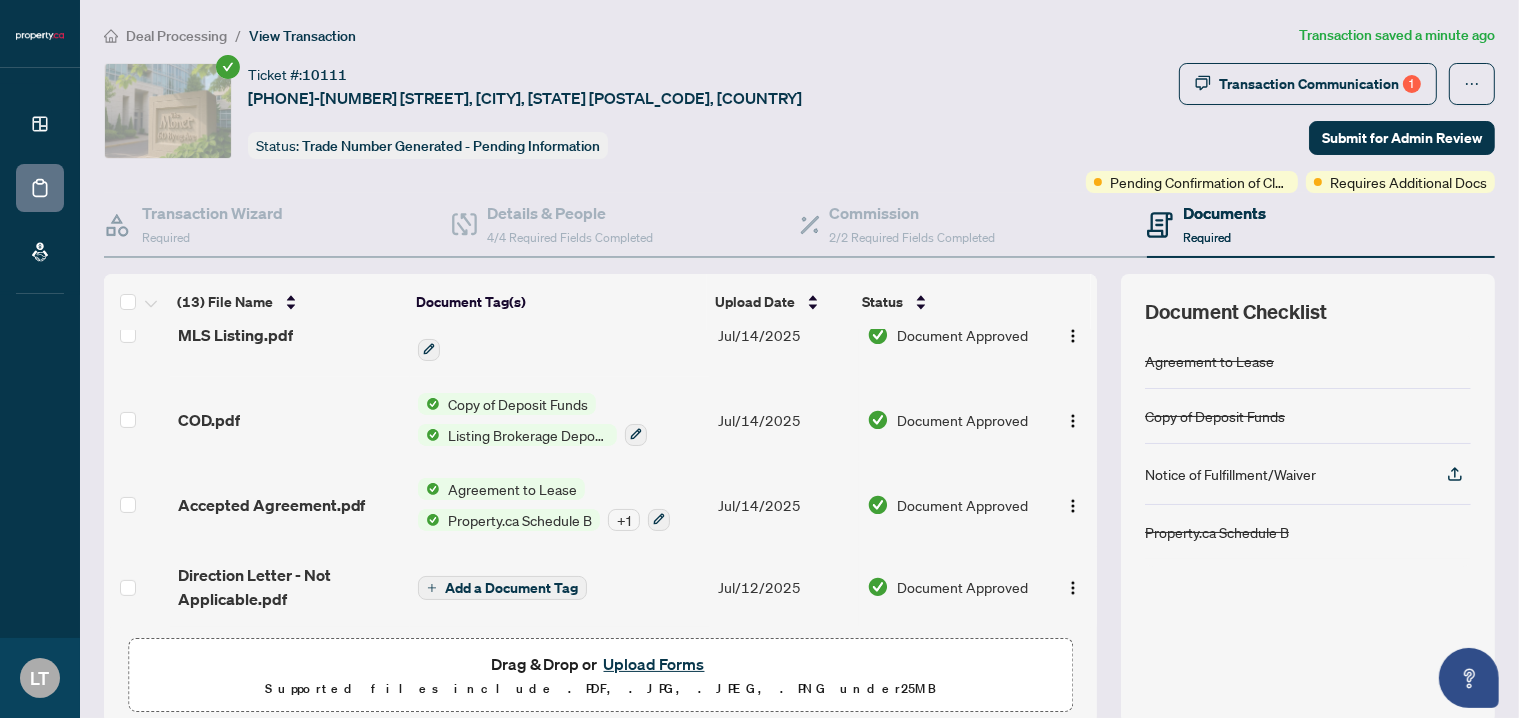 scroll, scrollTop: 749, scrollLeft: 0, axis: vertical 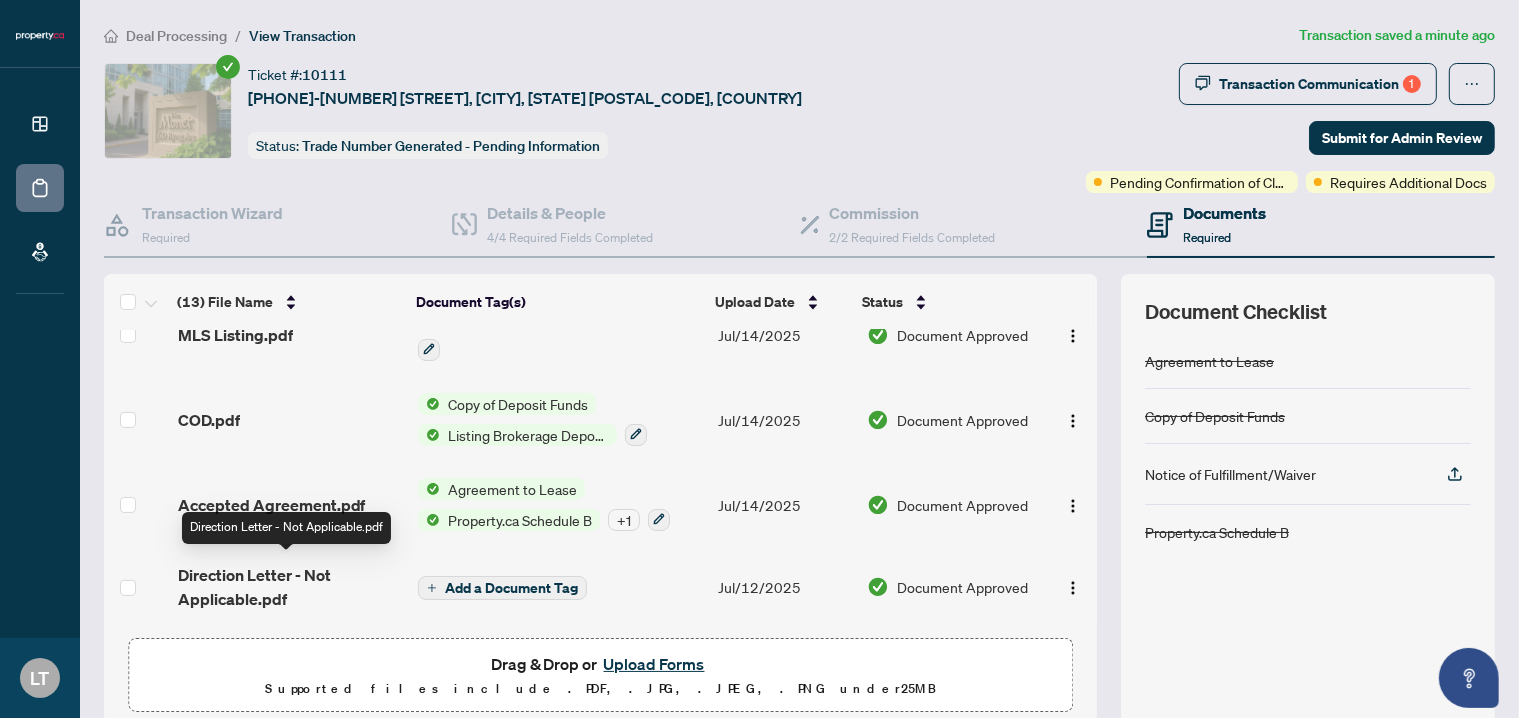 click on "Direction Letter - Not Applicable.pdf" at bounding box center (290, 587) 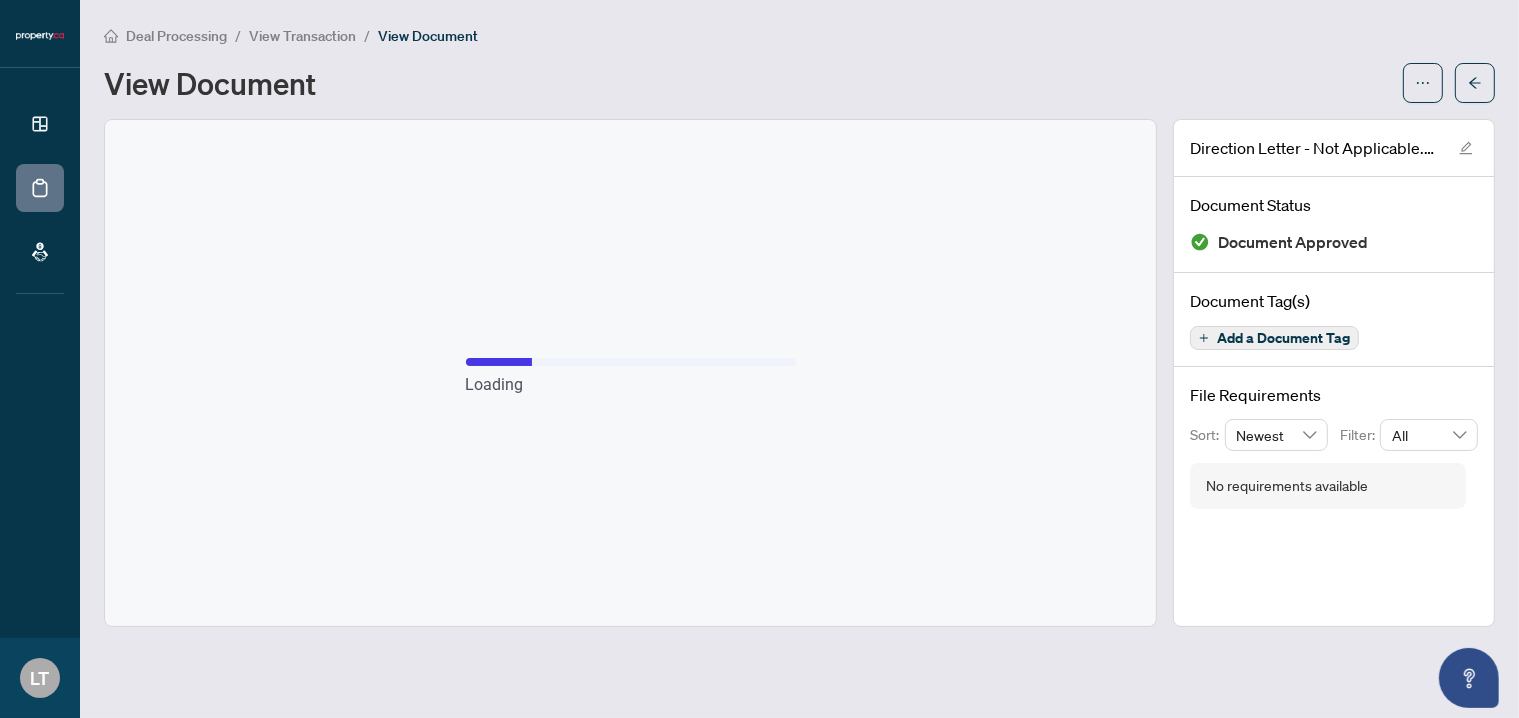 click on "Loading" at bounding box center (630, 373) 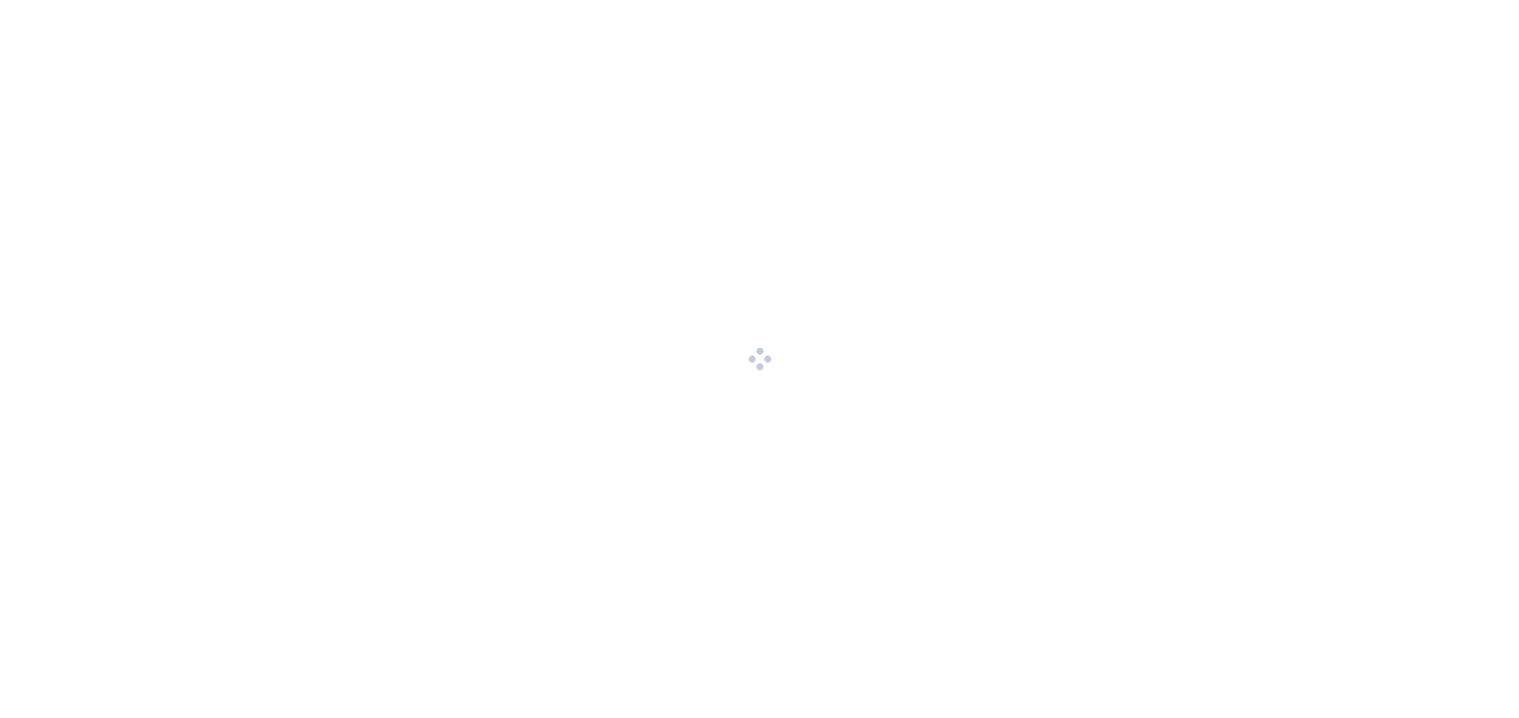 scroll, scrollTop: 0, scrollLeft: 0, axis: both 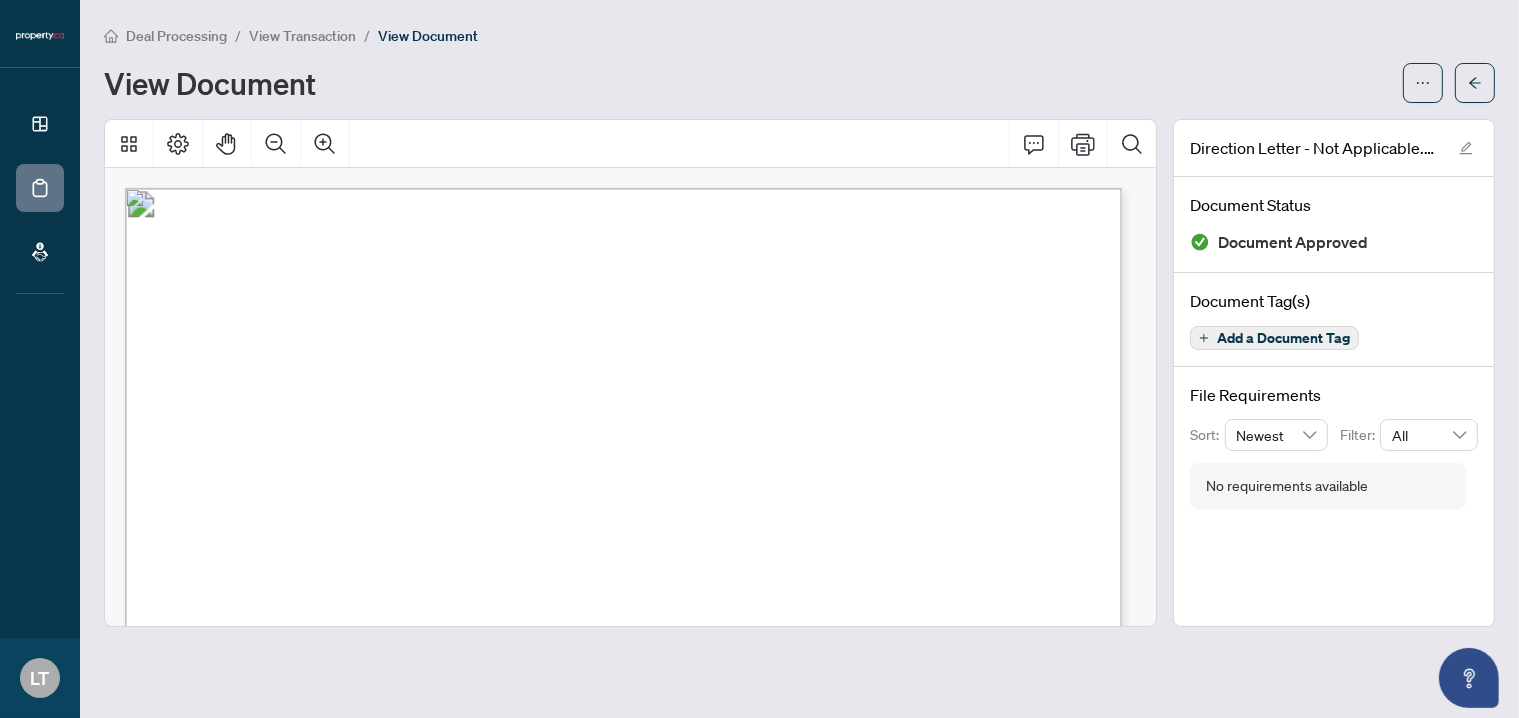 click on "View Transaction" at bounding box center [302, 36] 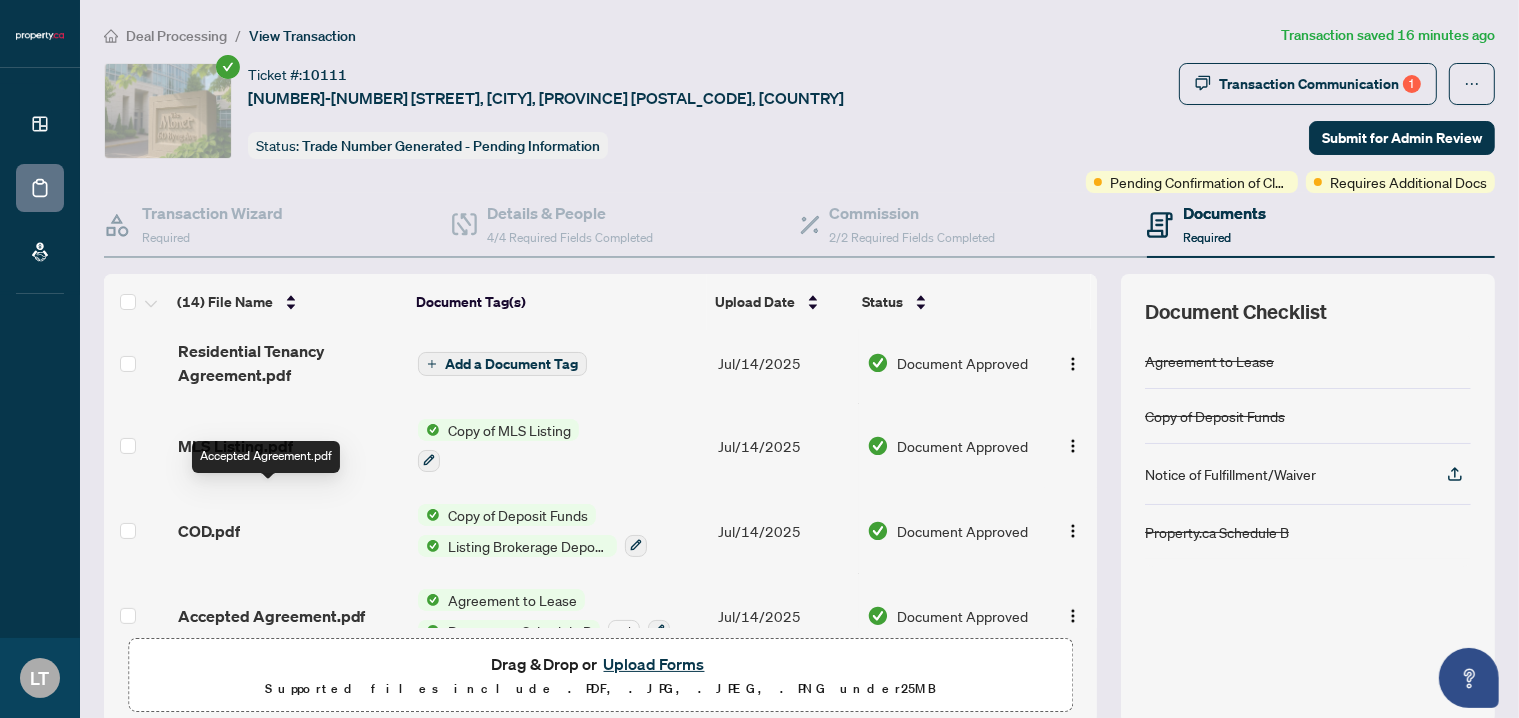 scroll, scrollTop: 813, scrollLeft: 0, axis: vertical 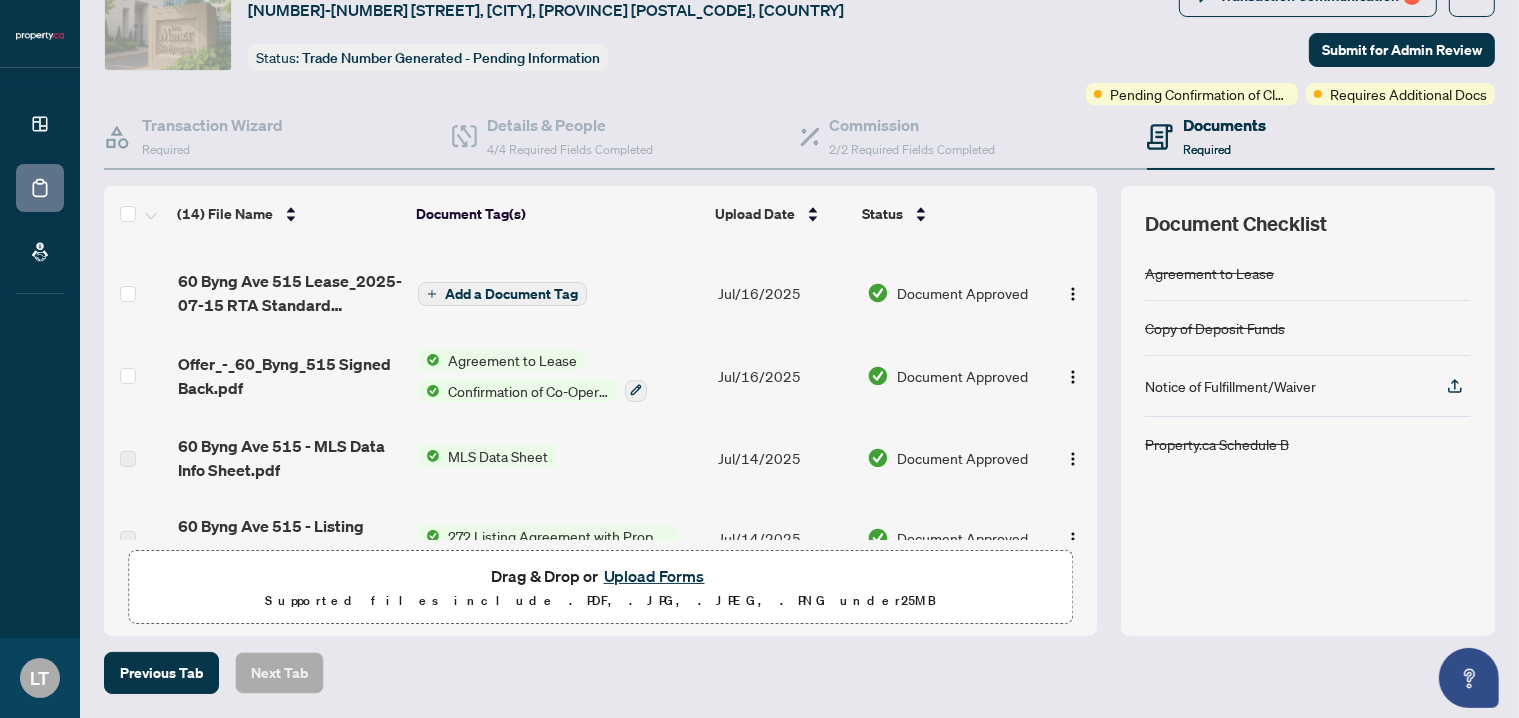 click on "Upload Forms" at bounding box center [654, 576] 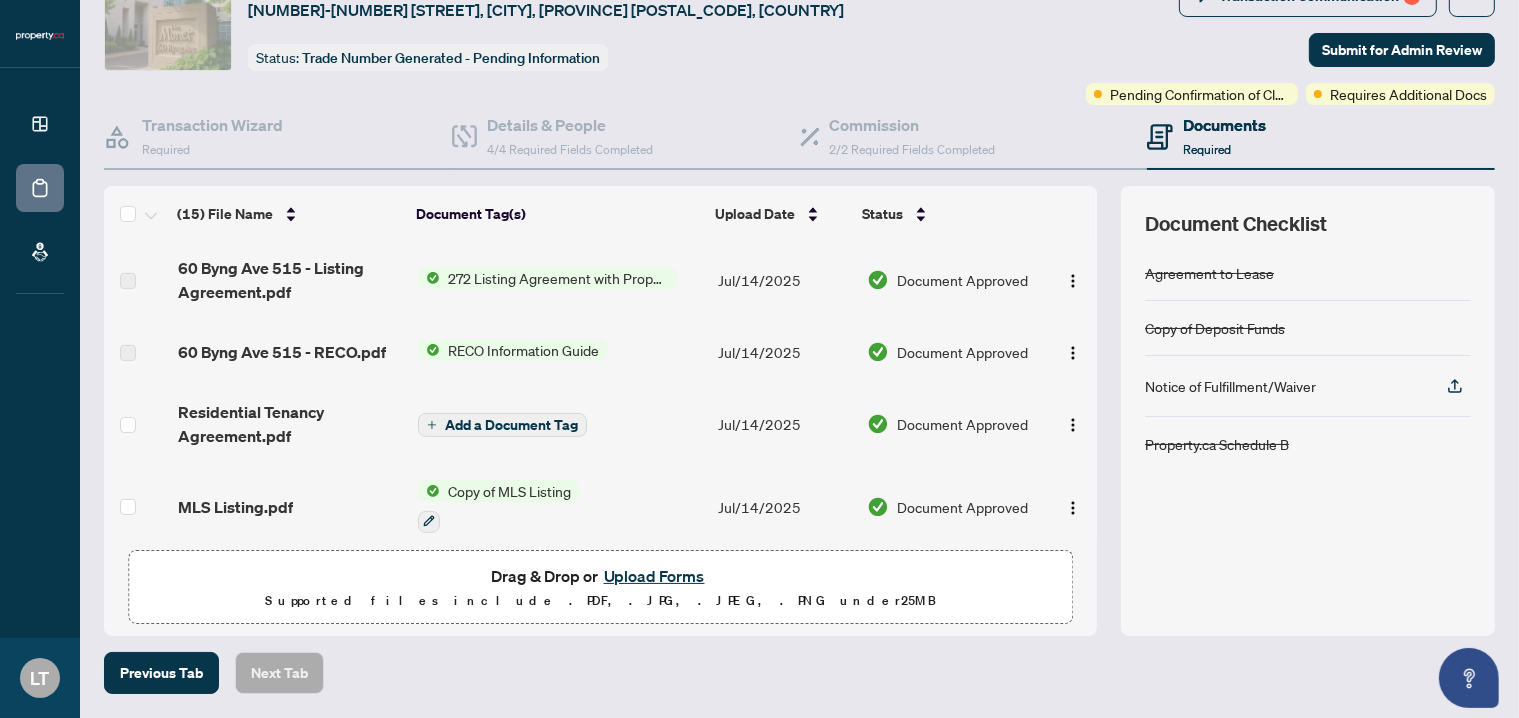 scroll, scrollTop: 877, scrollLeft: 0, axis: vertical 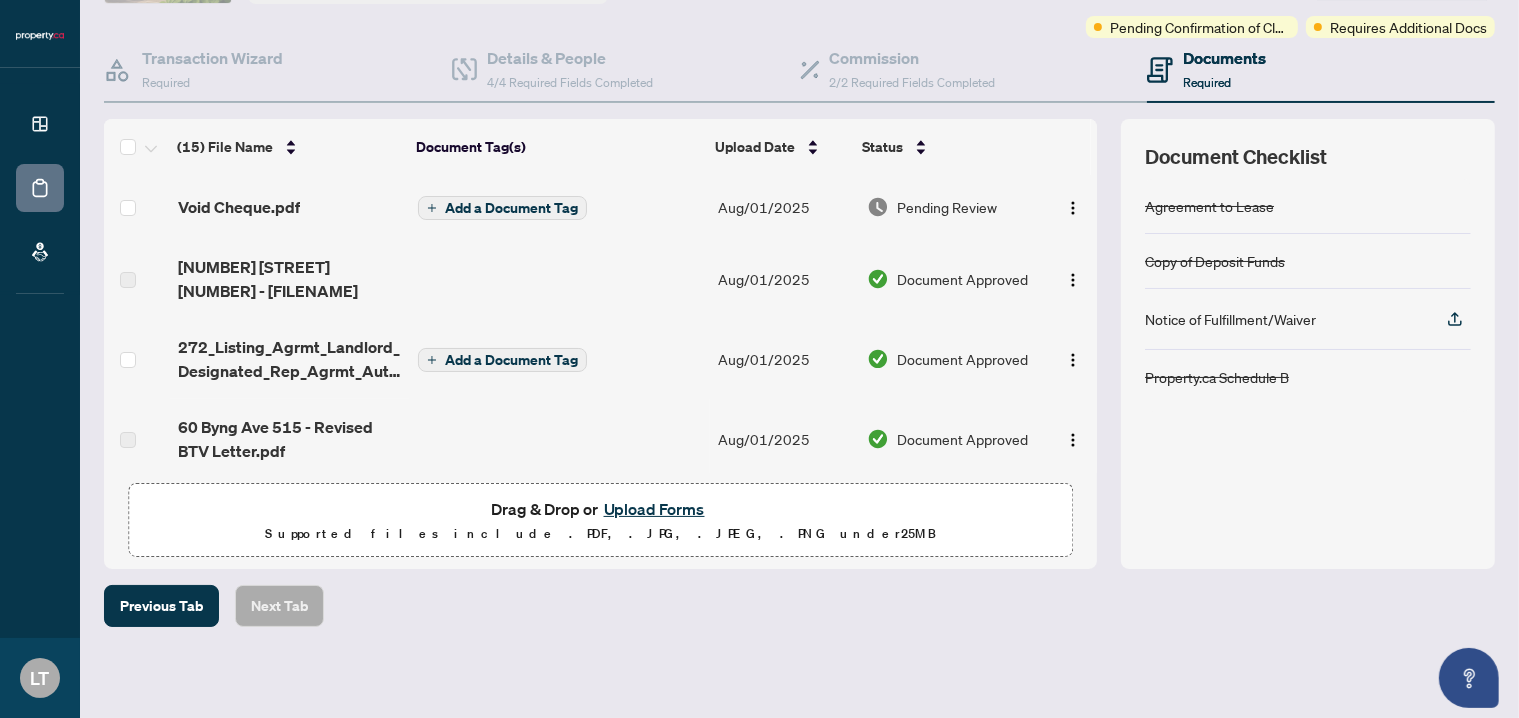 click on "Add a Document Tag" at bounding box center (511, 208) 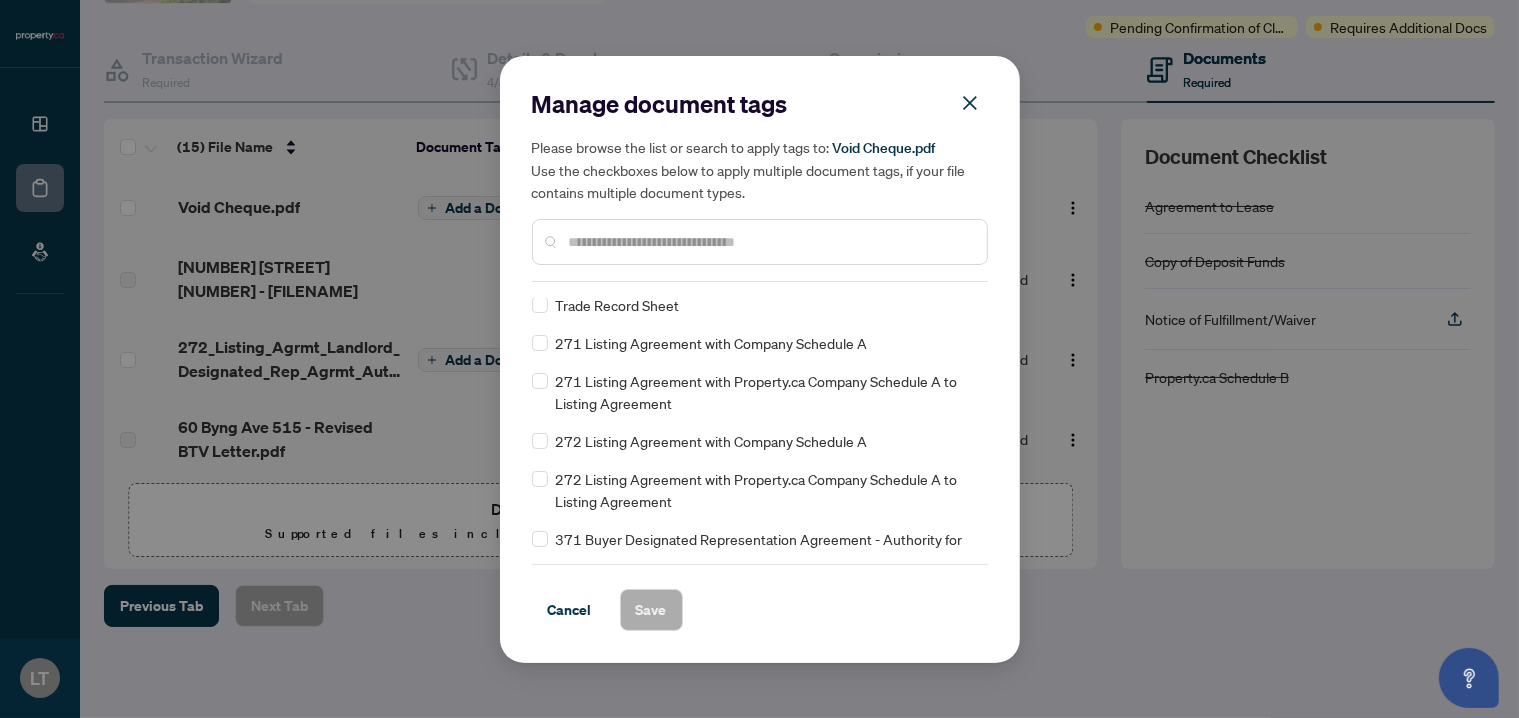 scroll, scrollTop: 2004, scrollLeft: 0, axis: vertical 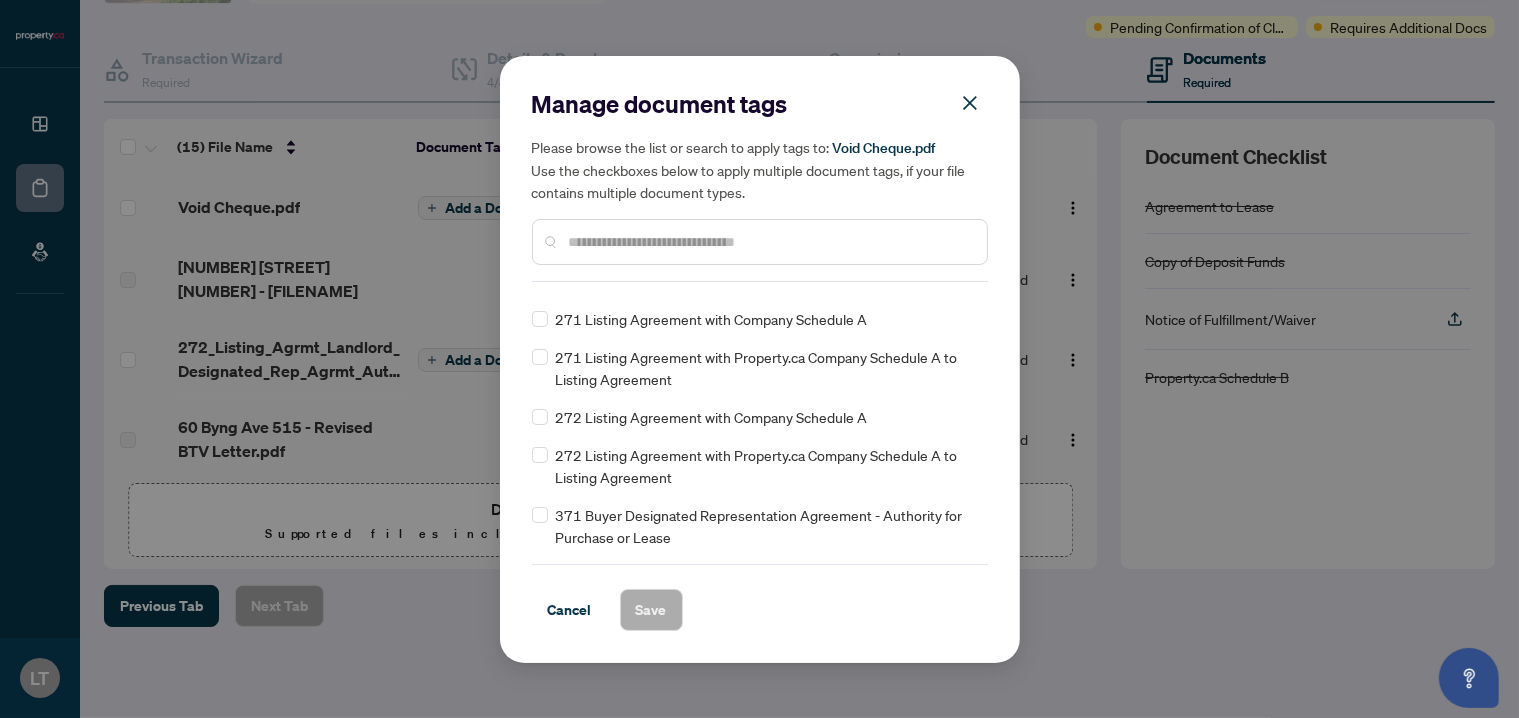 click at bounding box center (770, 242) 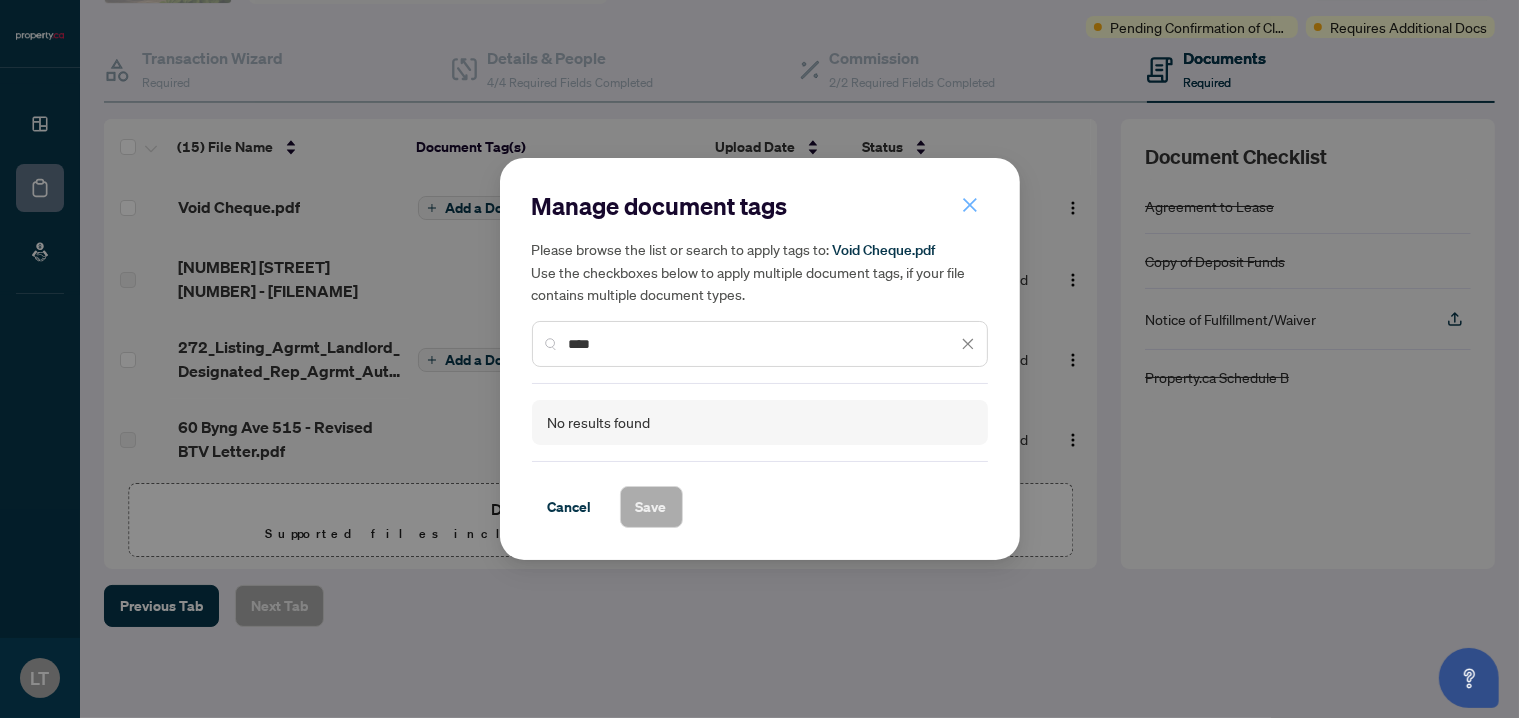 type on "****" 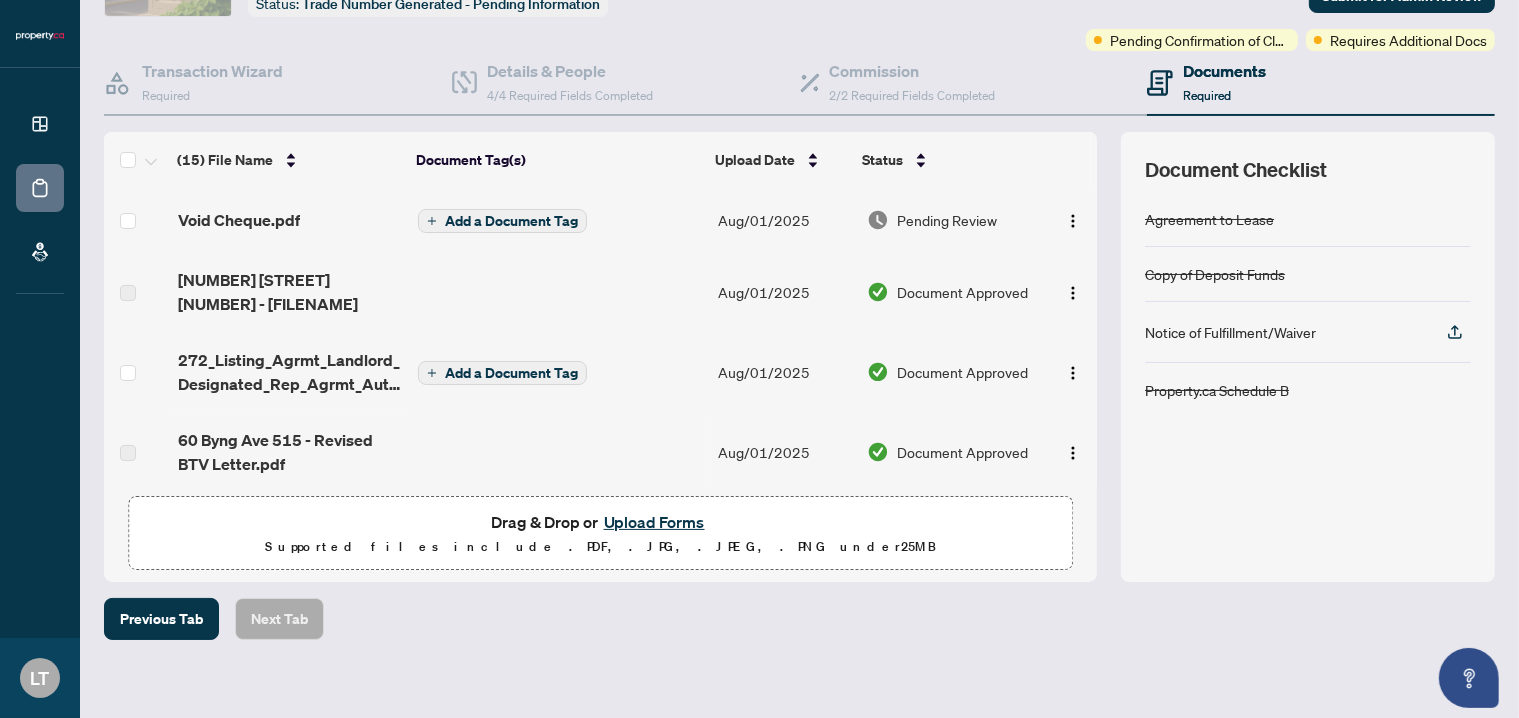 scroll, scrollTop: 143, scrollLeft: 0, axis: vertical 